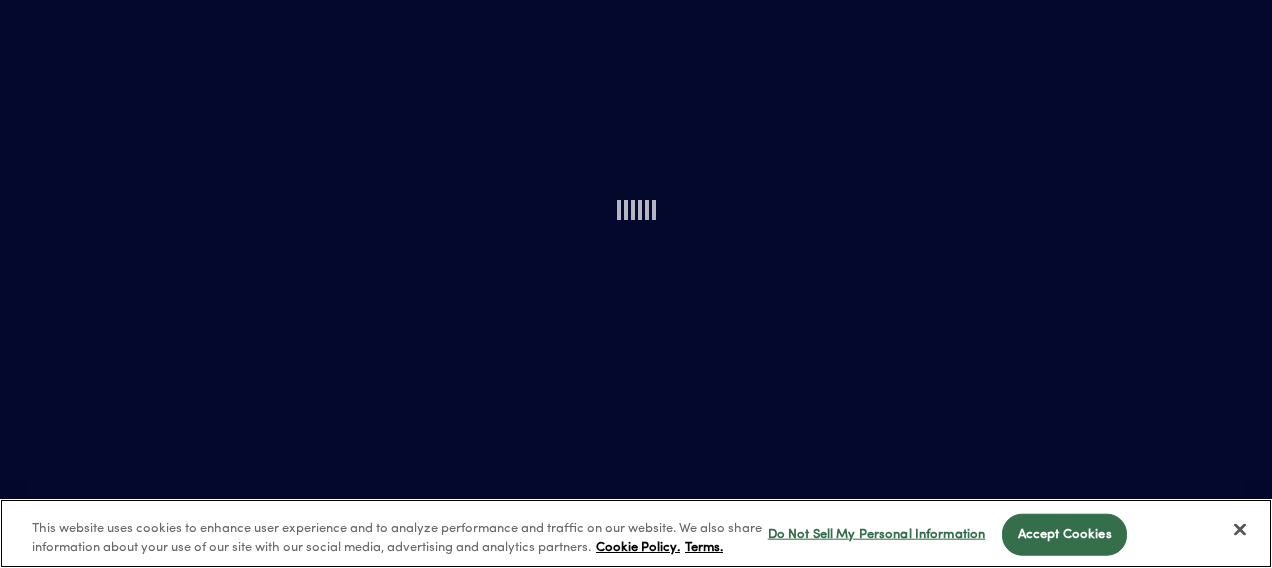 scroll, scrollTop: 0, scrollLeft: 0, axis: both 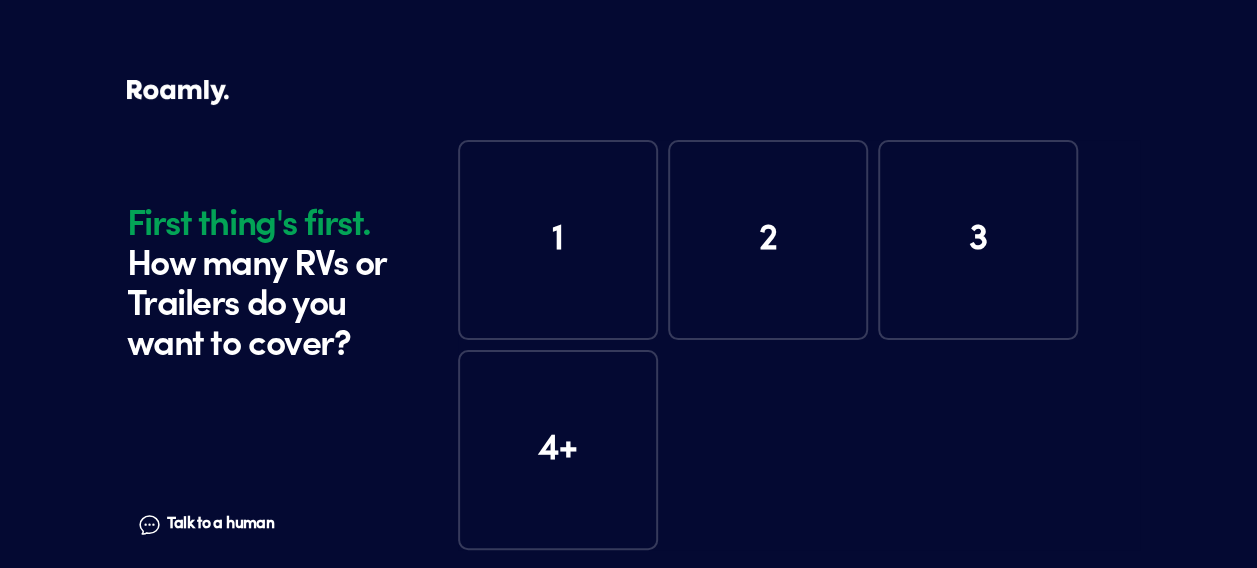 click on "1" at bounding box center (558, 240) 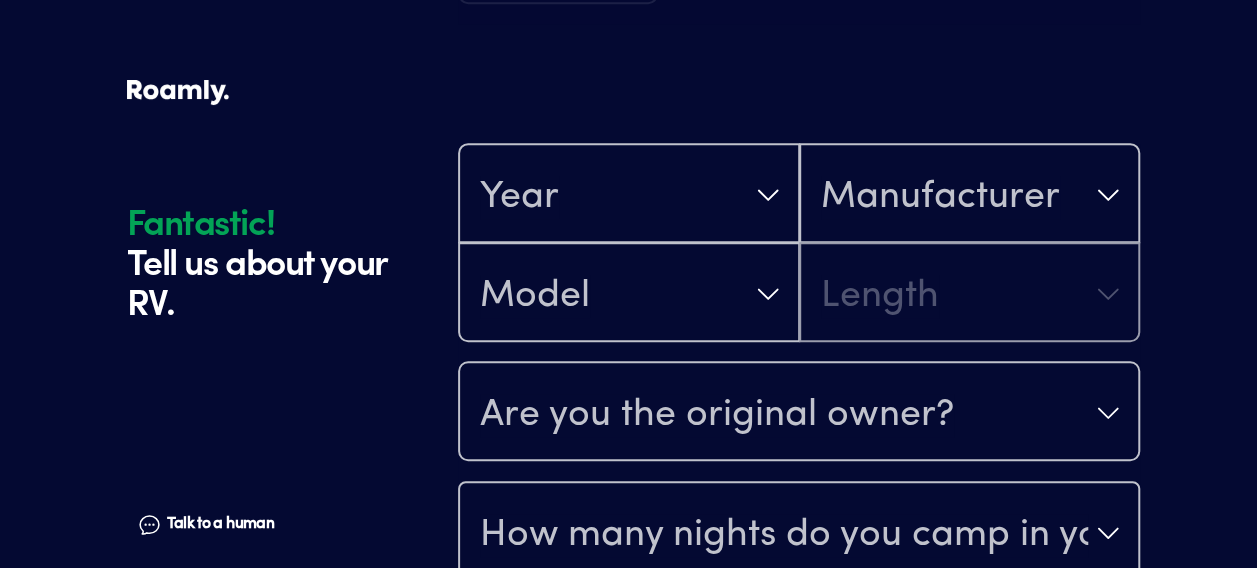 scroll, scrollTop: 590, scrollLeft: 0, axis: vertical 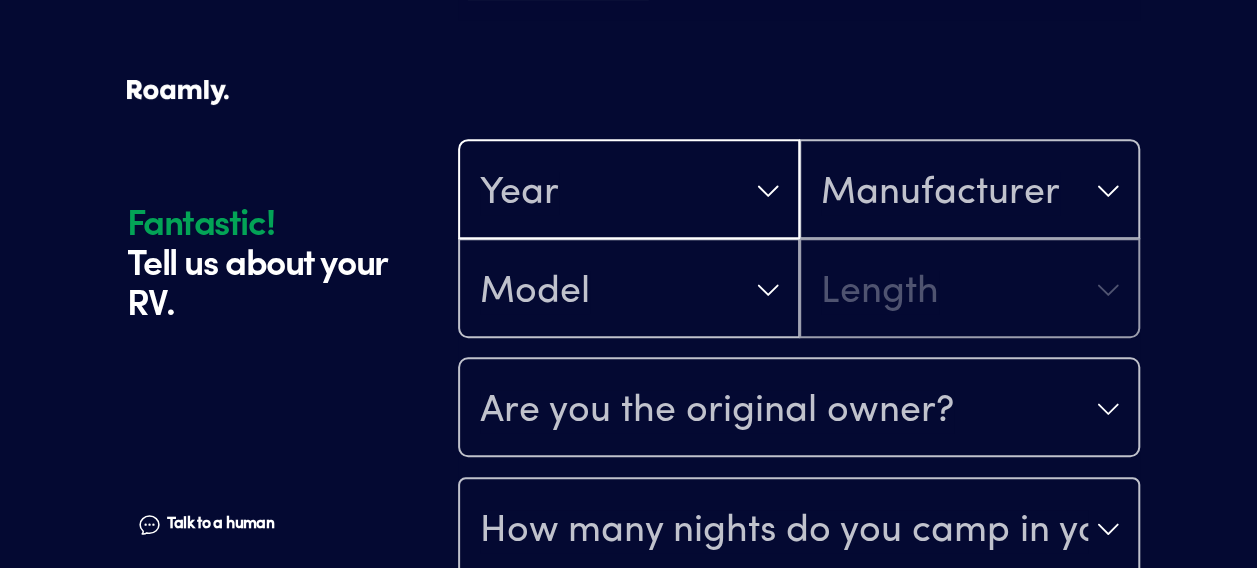 click on "Year" at bounding box center (629, 191) 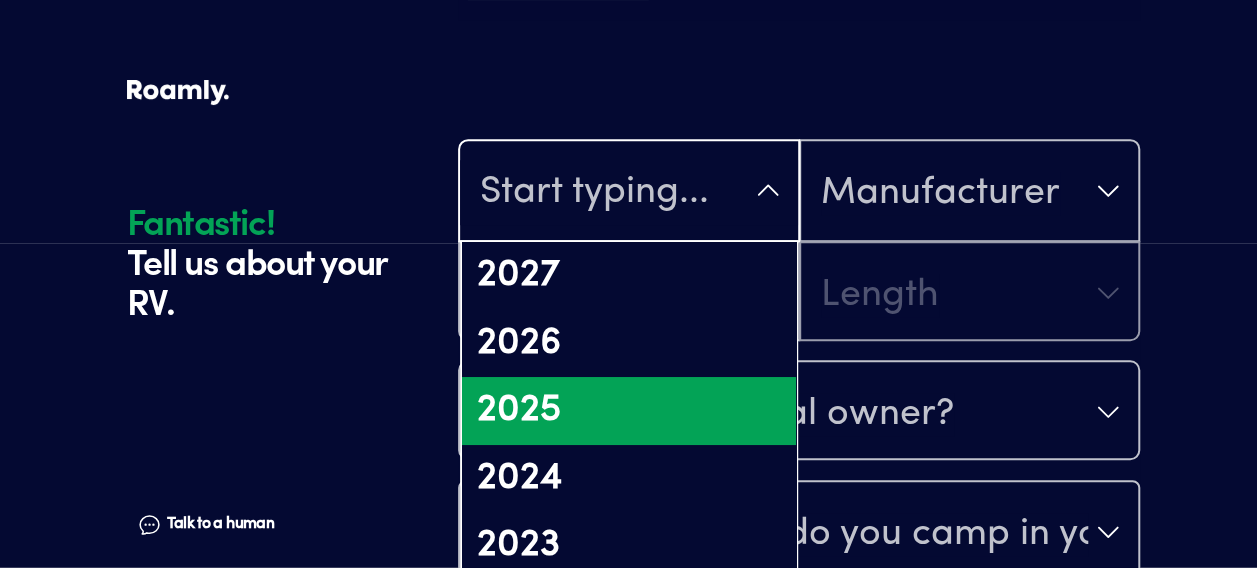 click on "2025" at bounding box center [629, 411] 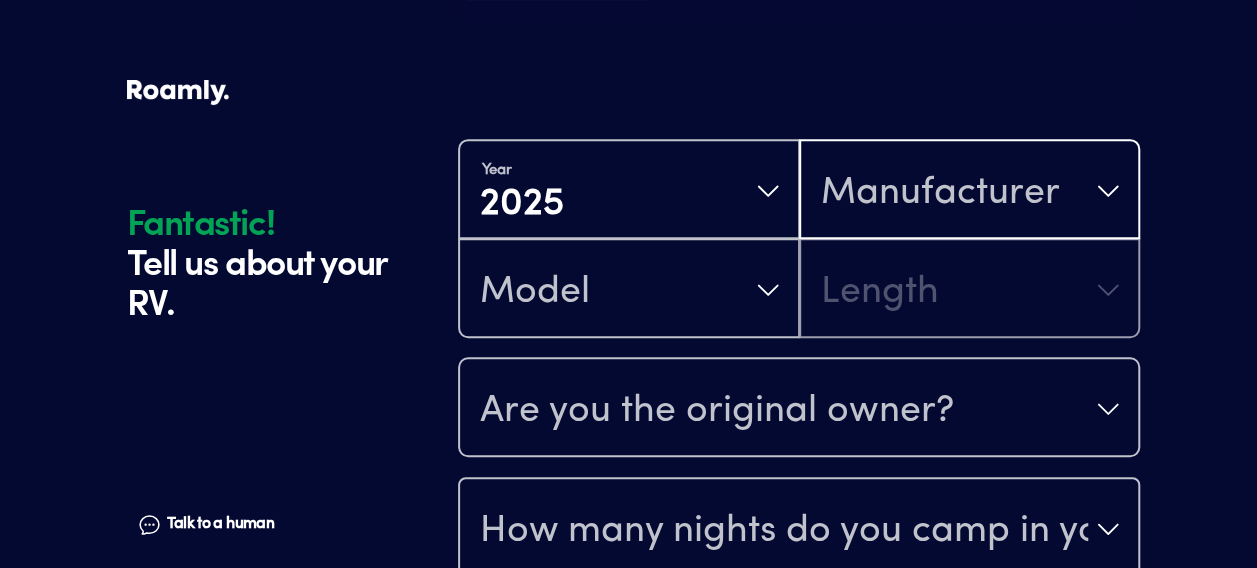 click on "Manufacturer" at bounding box center [940, 193] 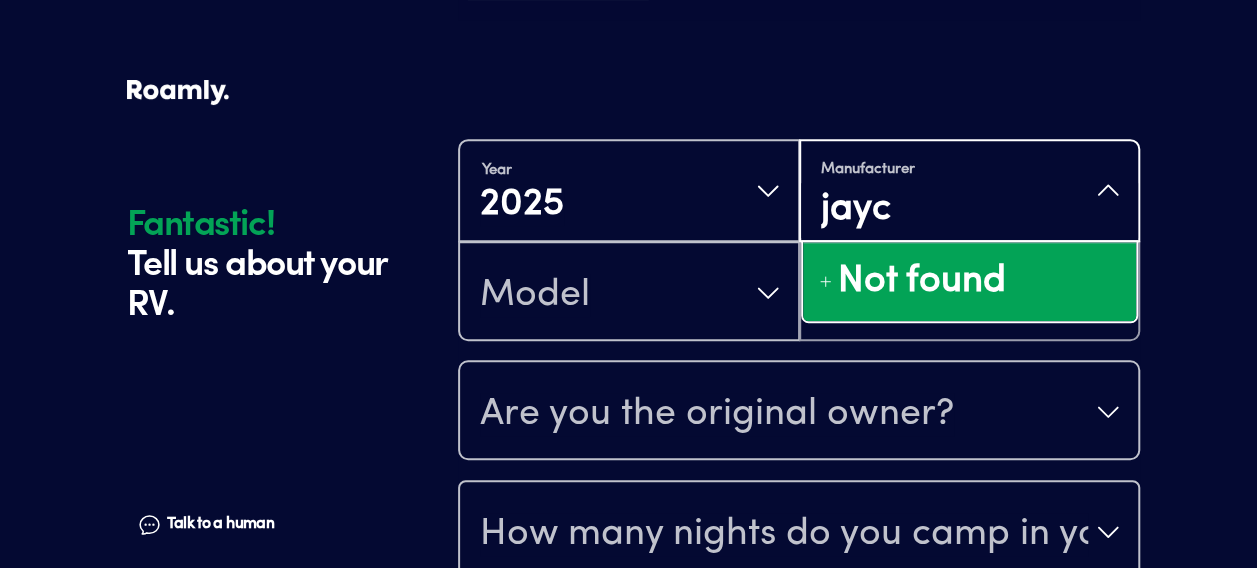 type on "jayco" 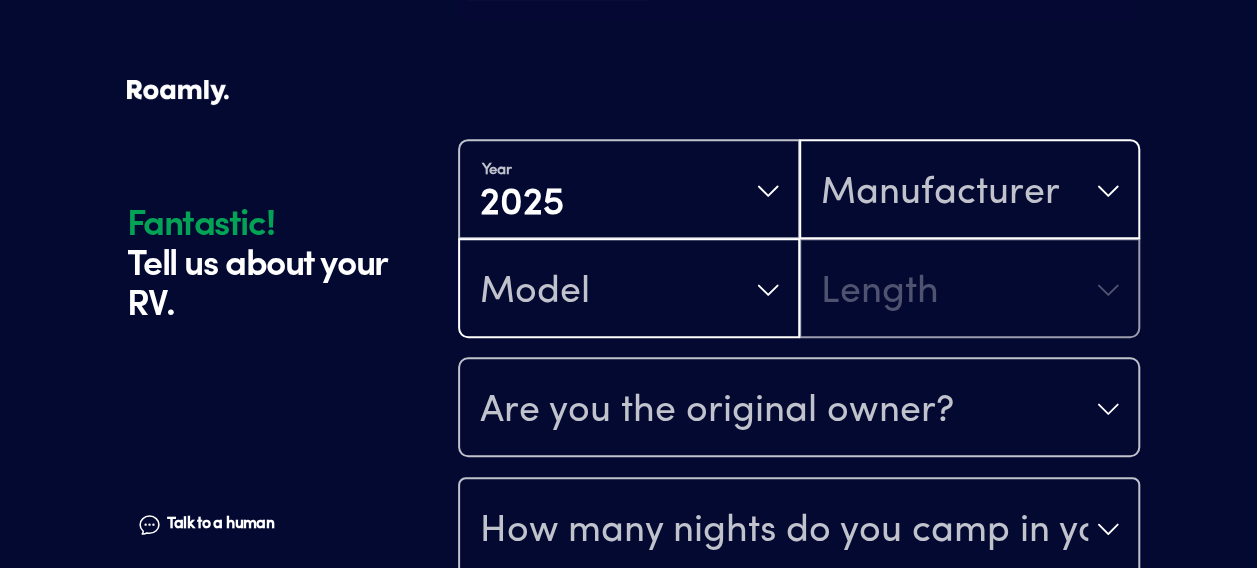 click on "Model" at bounding box center (629, 290) 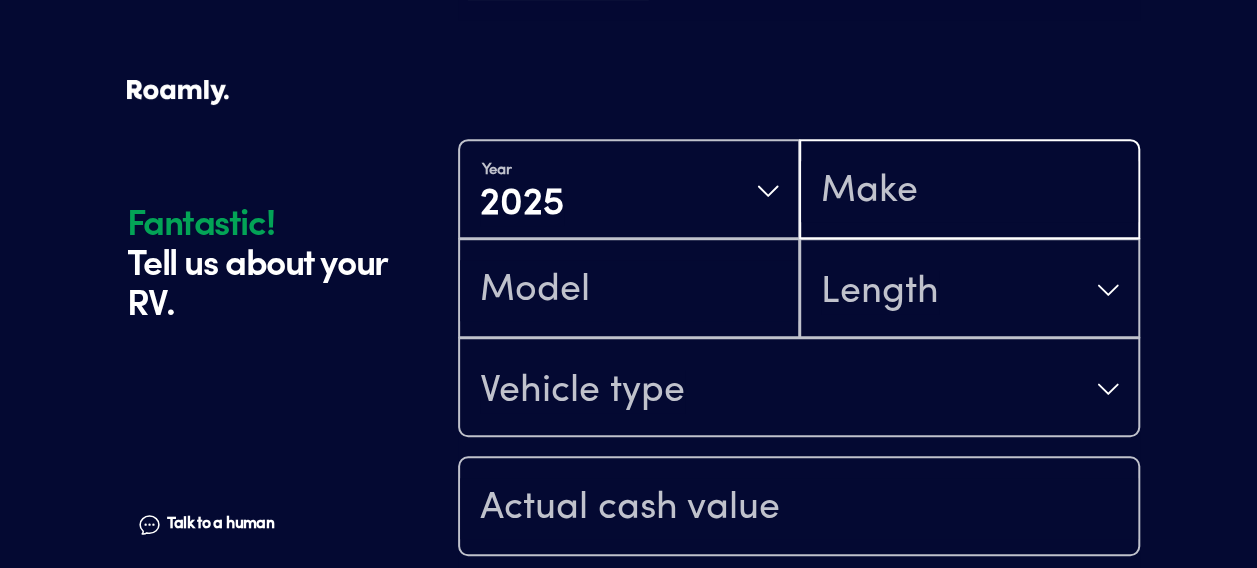 click at bounding box center (970, 191) 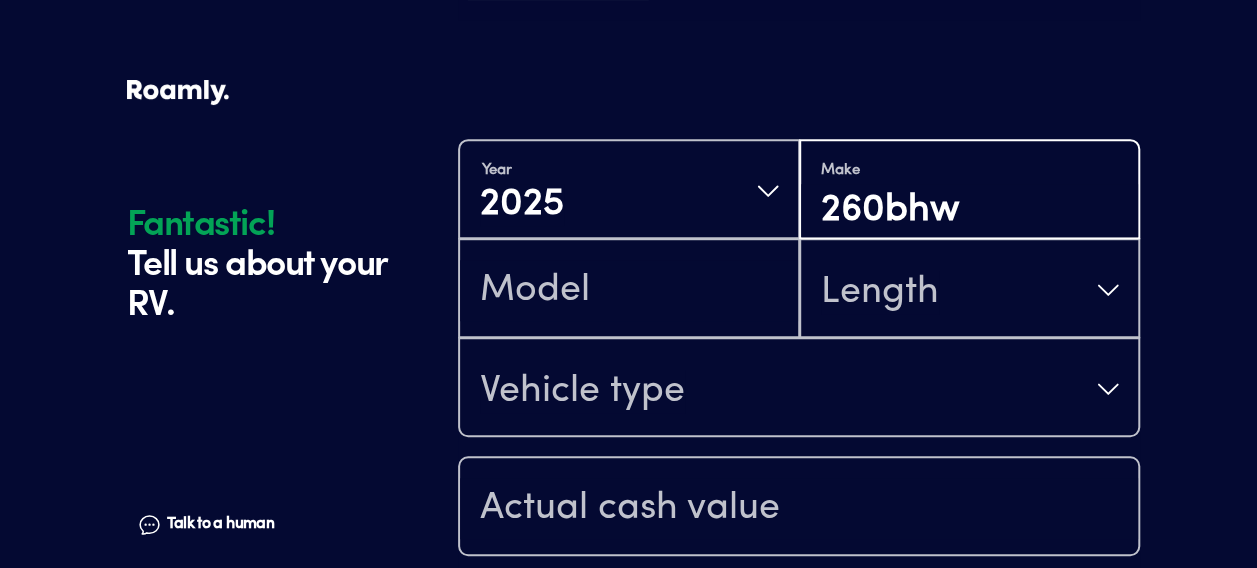 type on "260bhw" 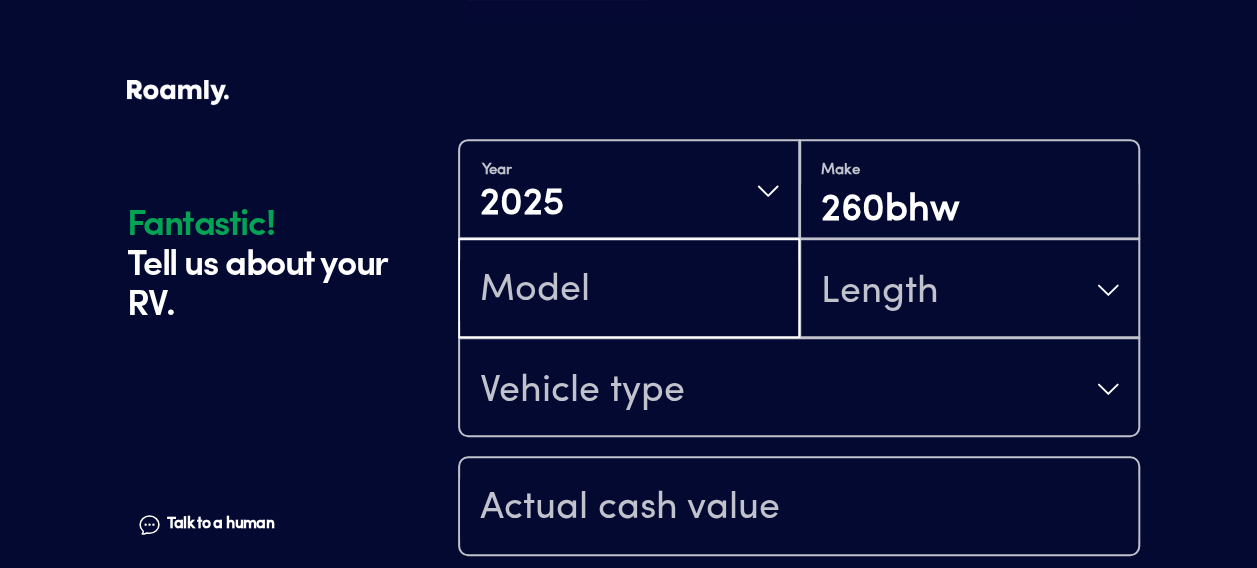 click at bounding box center (629, 290) 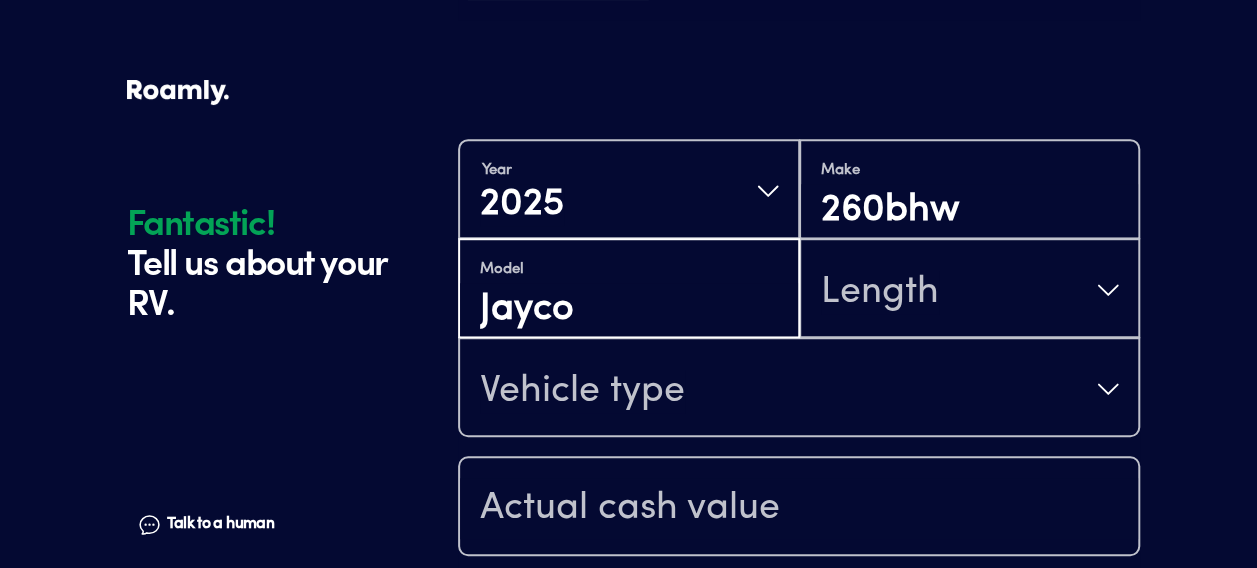 type on "Jayco" 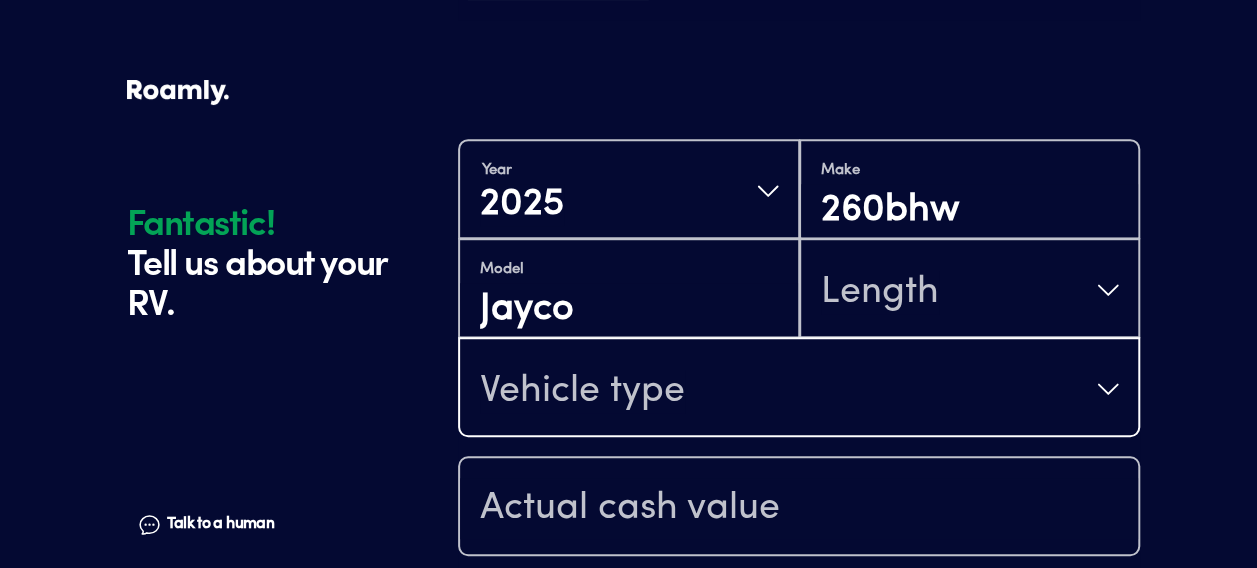 type 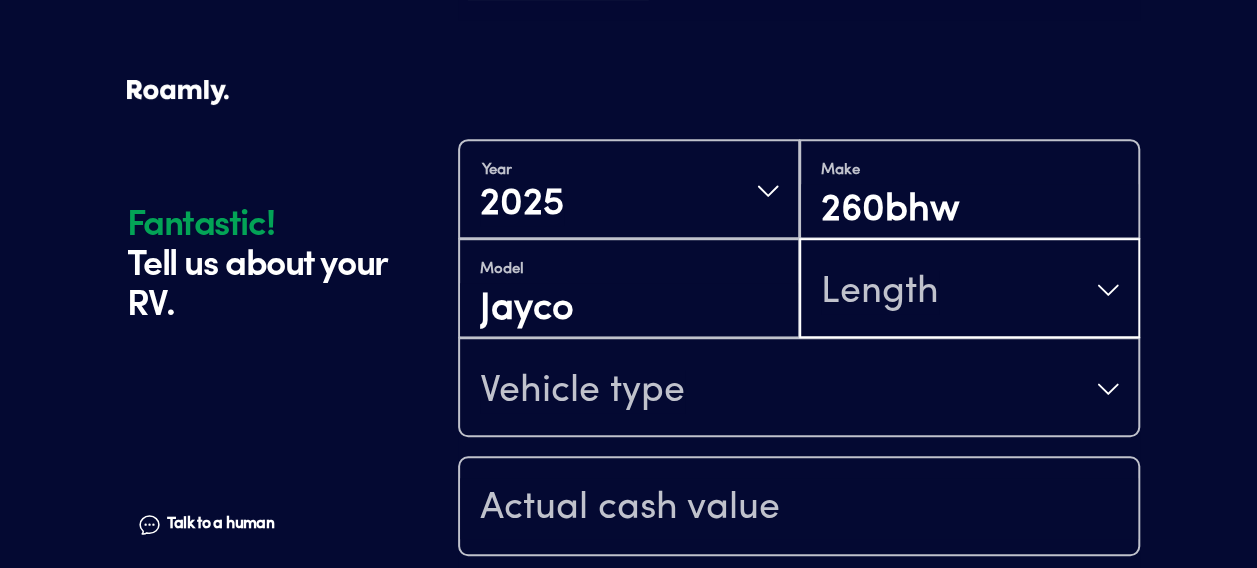 click on "Length" at bounding box center [880, 292] 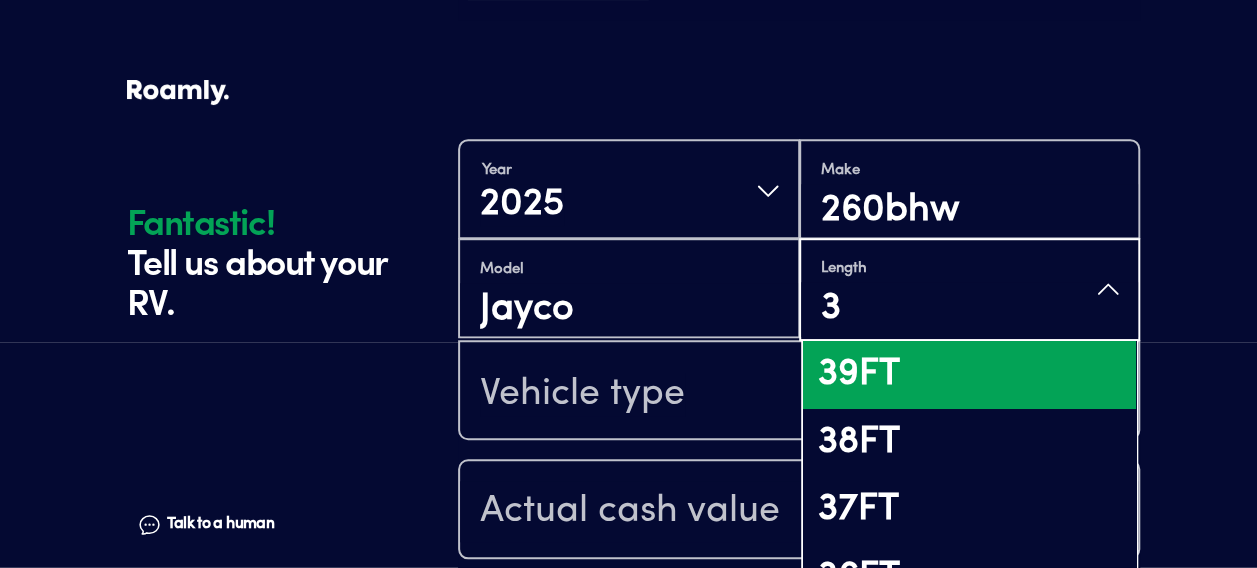 type on "30" 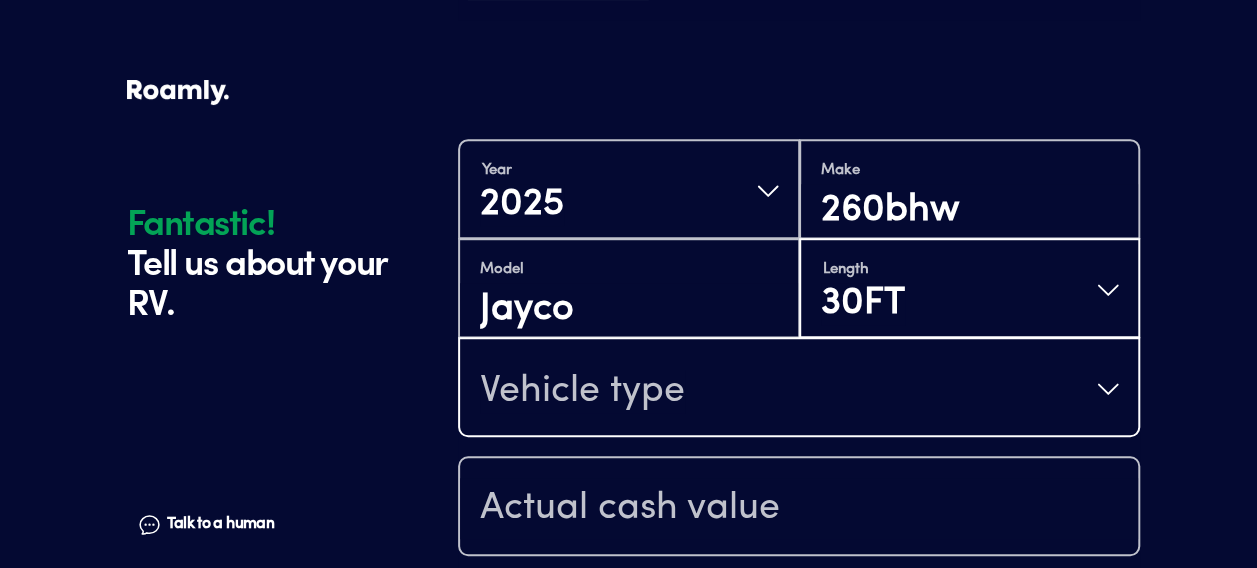click on "Vehicle type" at bounding box center [799, 389] 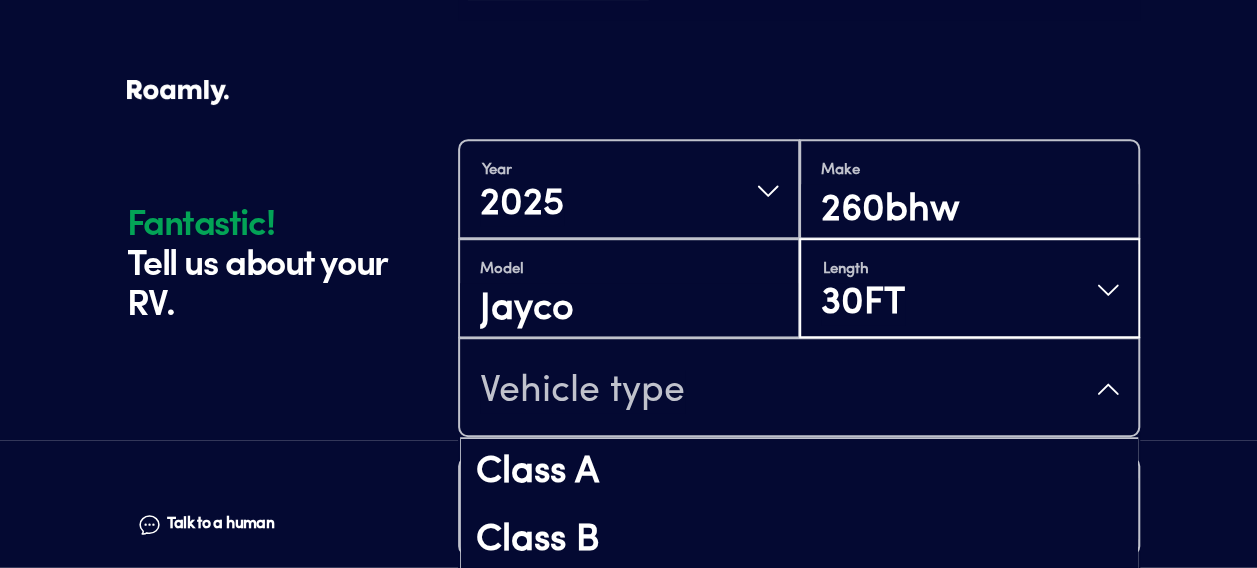 scroll, scrollTop: 798, scrollLeft: 0, axis: vertical 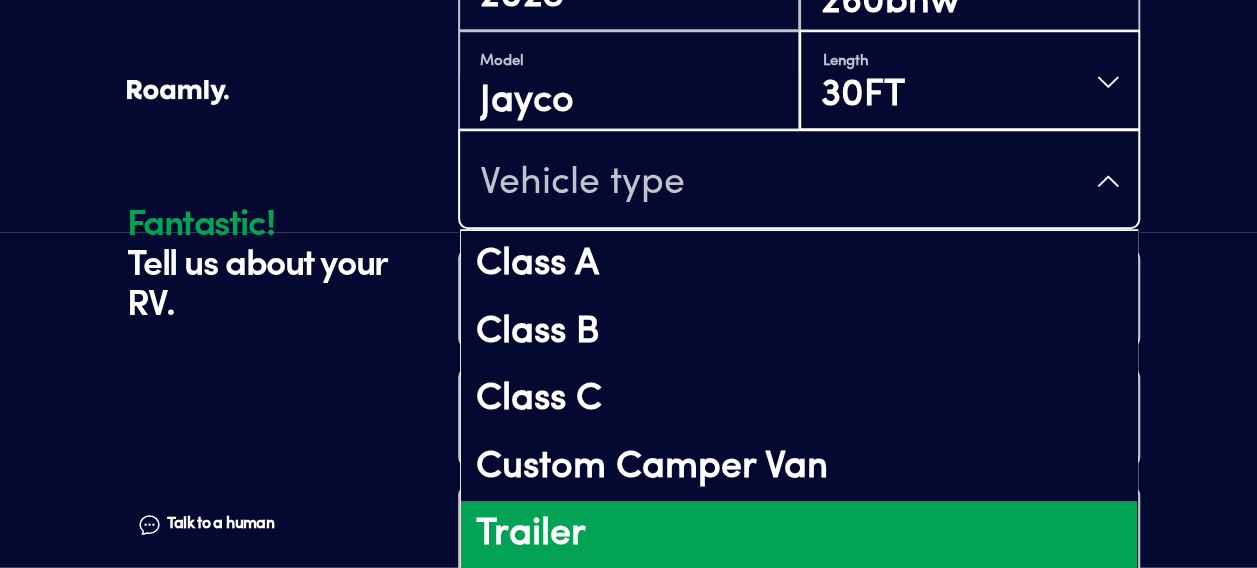 click on "Trailer" at bounding box center (799, 535) 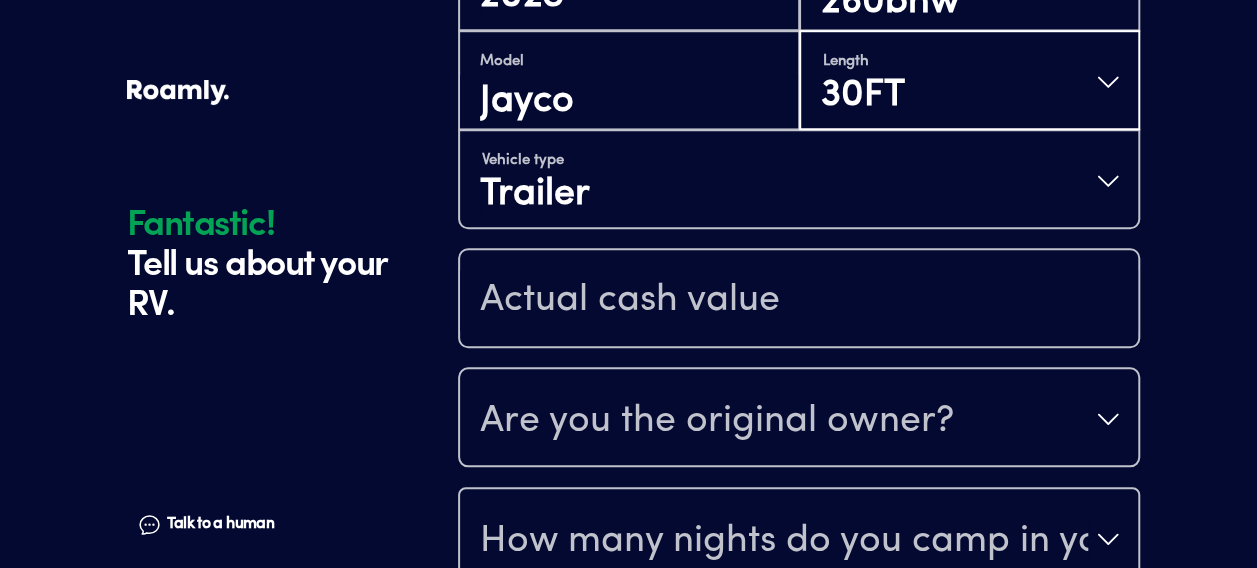 click on "Fantastic! Tell us about your RV. Talk to a human Chat 1 2 3 4+ Edit How many RVs or Trailers do you want to cover? Fantastic! Tell us about your RV. Talk to a human Chat Year [DATE] Make 260bhw Model Jayco Length 30FT Vehicle type Trailer Are you the original owner? How many nights do you camp in your RV? How do you store your RV? Yes No Does this RV have a salvage title? Please fill out all fields" at bounding box center [628, 49] 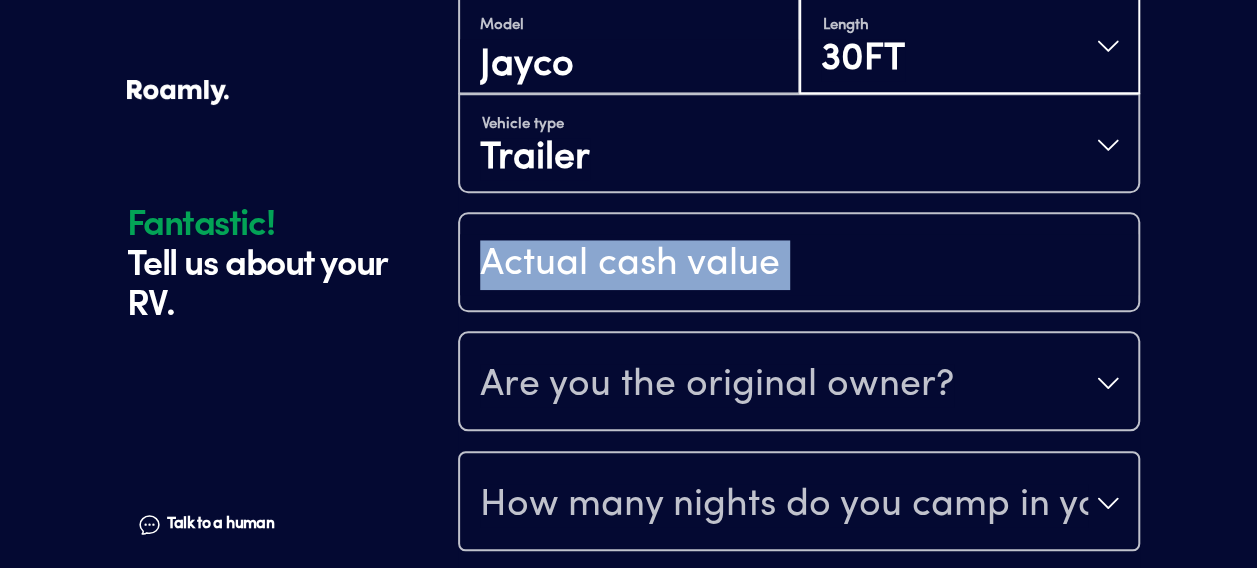 scroll, scrollTop: 838, scrollLeft: 0, axis: vertical 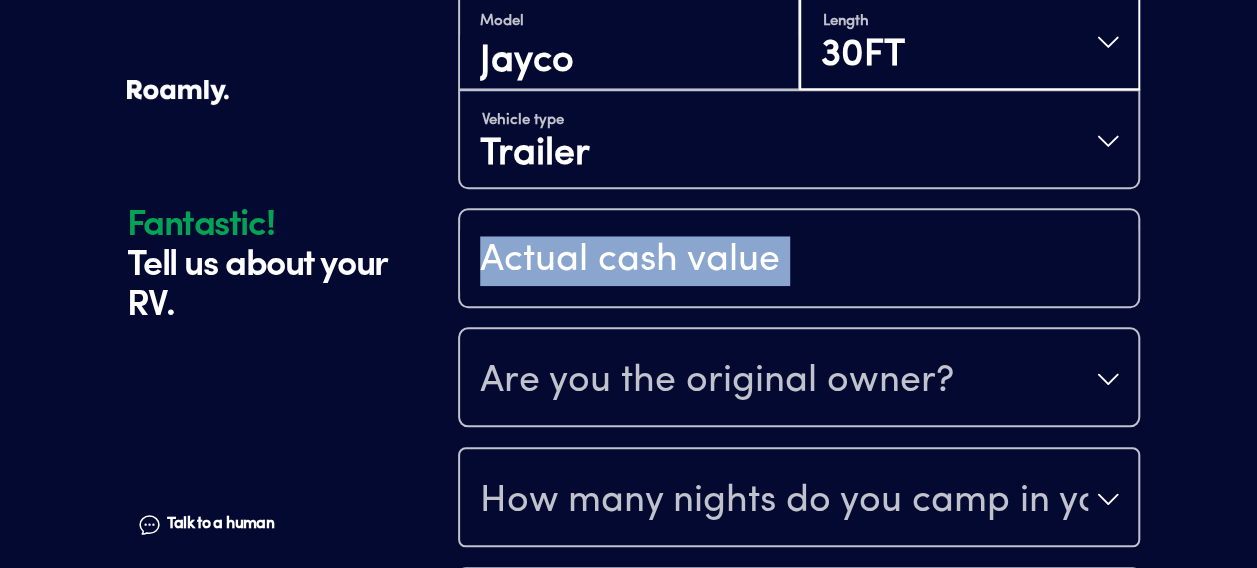 click on "Fantastic! Tell us about your RV. Talk to a human Chat 1 2 3 4+ Edit How many RVs or Trailers do you want to cover? Fantastic! Tell us about your RV. Talk to a human Chat Year [DATE] Make 260bhw Model Jayco Length 30FT Vehicle type Trailer Are you the original owner? How many nights do you camp in your RV? How do you store your RV? Yes No Does this RV have a salvage title? Please fill out all fields" at bounding box center [628, 9] 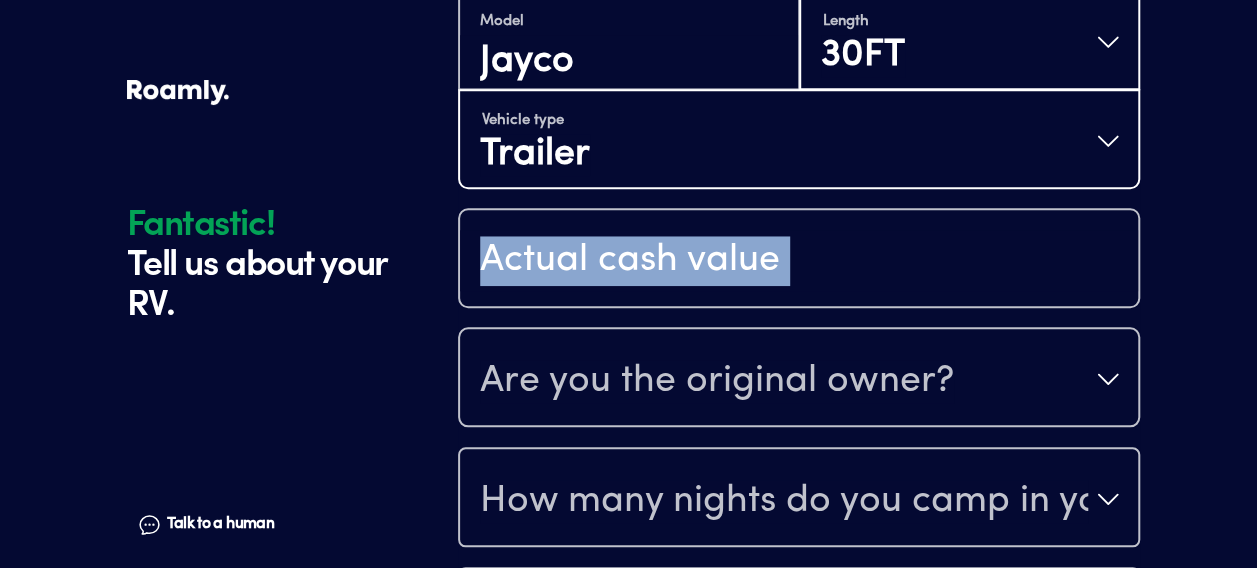 click on "Trailer" at bounding box center (535, 155) 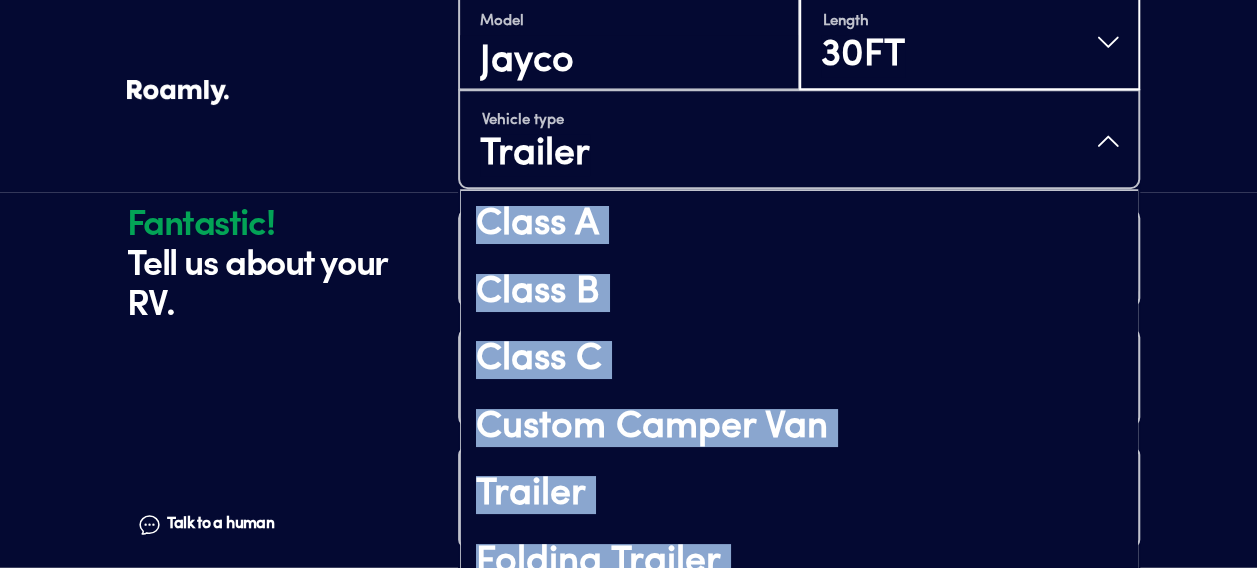 click on "Fantastic! Tell us about your RV. Talk to a human Chat 1 2 3 4+ Edit How many RVs or Trailers do you want to cover? Fantastic! Tell us about your RV. Talk to a human Chat Year [DATE] Make 260bhw Model Jayco Length 30FT Vehicle type Trailer Class A Class B Class C Custom Camper Van Trailer Folding Trailer Fifth-wheel Utility Trailer Passenger Vehicle Tow Vehicle Converted Bus/Trailer/Truck Passenger Van Truck Camper (camper only) Horse Trailer Are you the original owner? How many nights do you camp in your RV? How do you store your RV? Yes No Does this RV have a salvage title? Please fill out all fields" at bounding box center (628, 9) 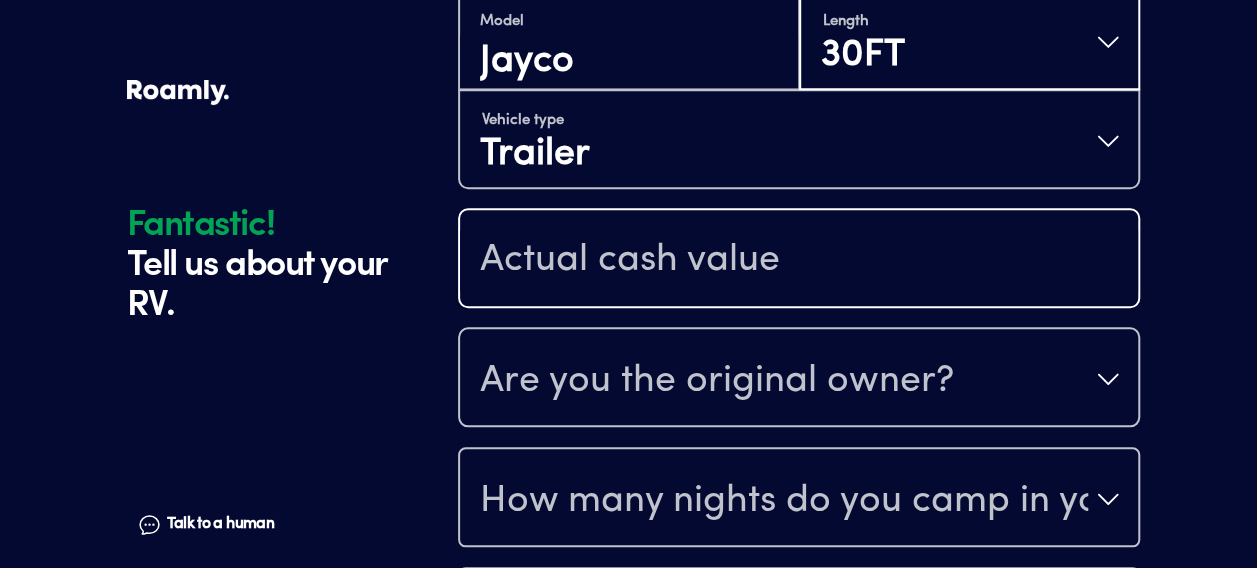 click at bounding box center [799, 260] 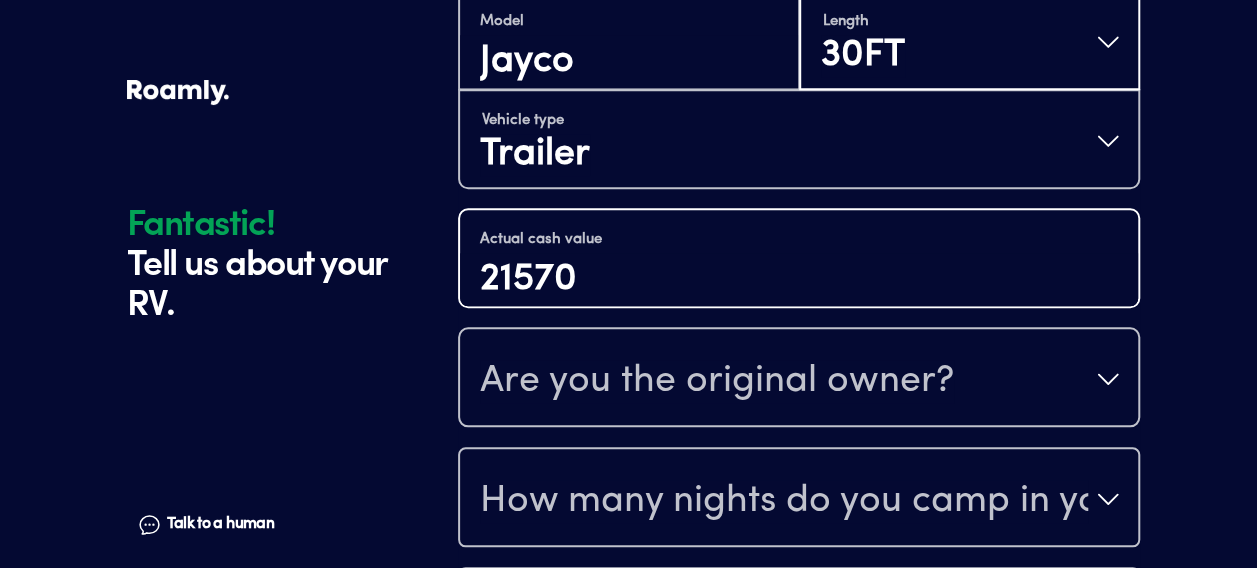 type on "21570" 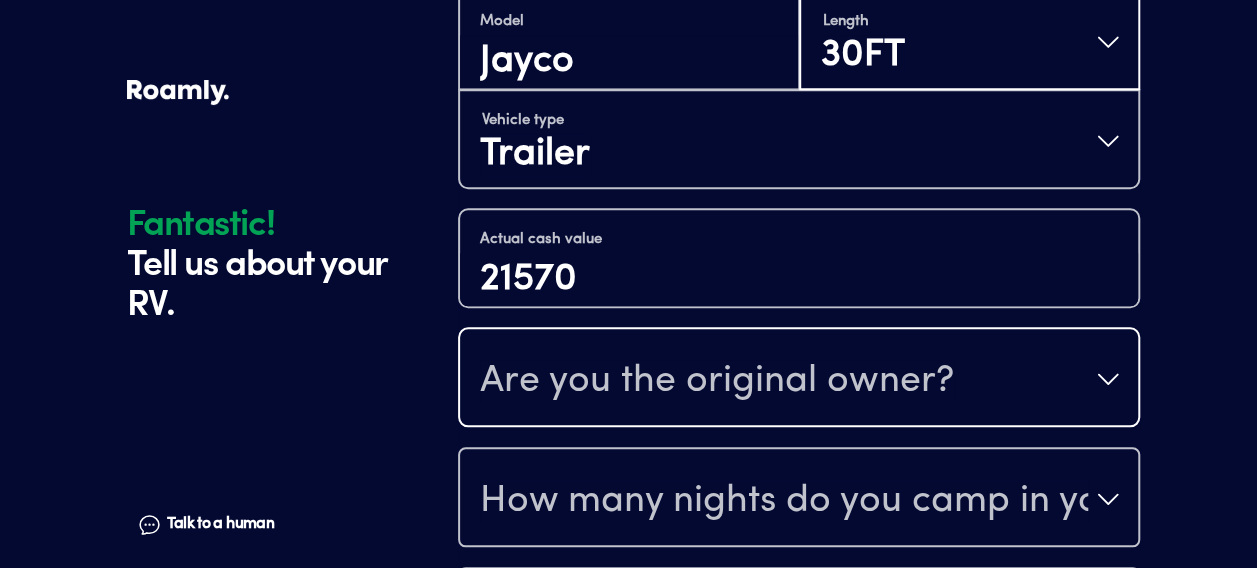 click on "Are you the original owner?" at bounding box center (799, 379) 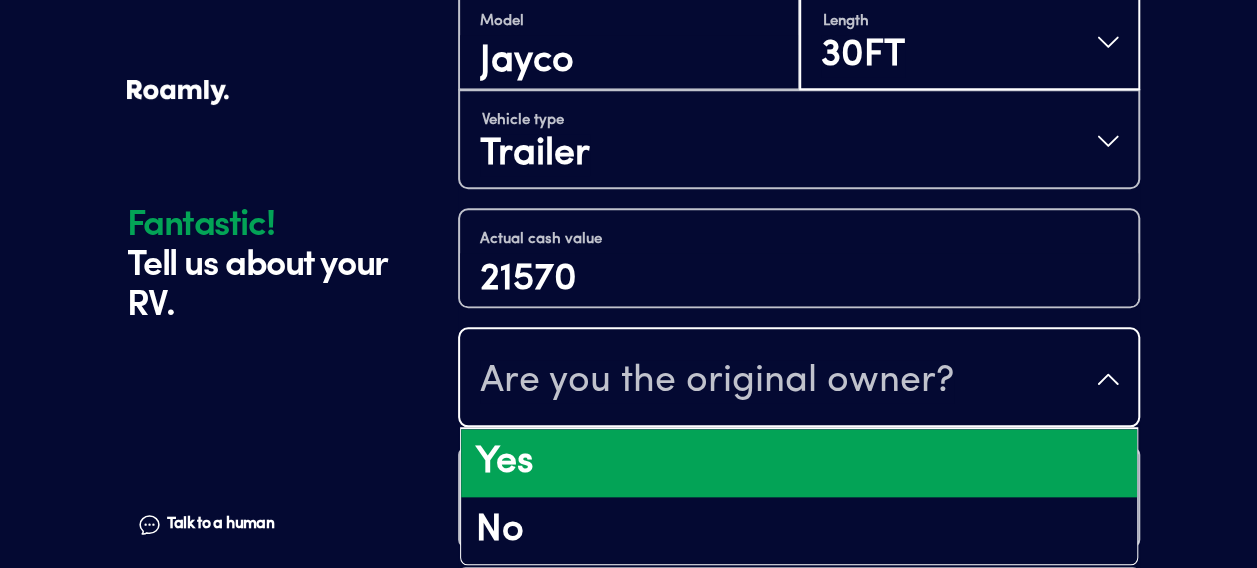 click on "Yes" at bounding box center (799, 463) 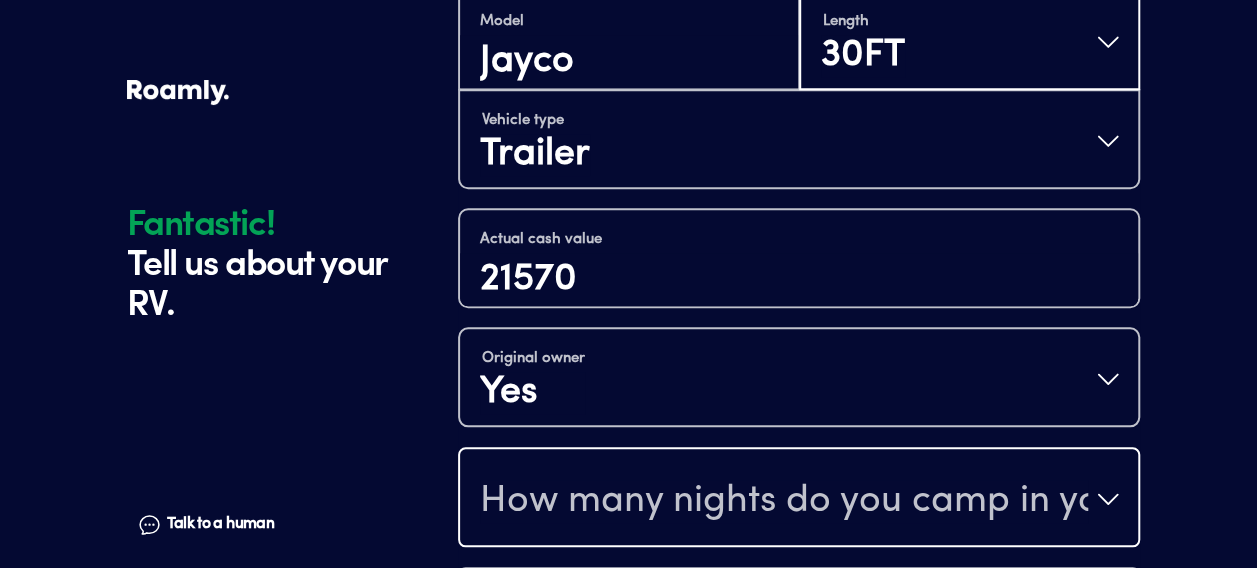 click on "How many nights do you camp in your RV?" at bounding box center [784, 501] 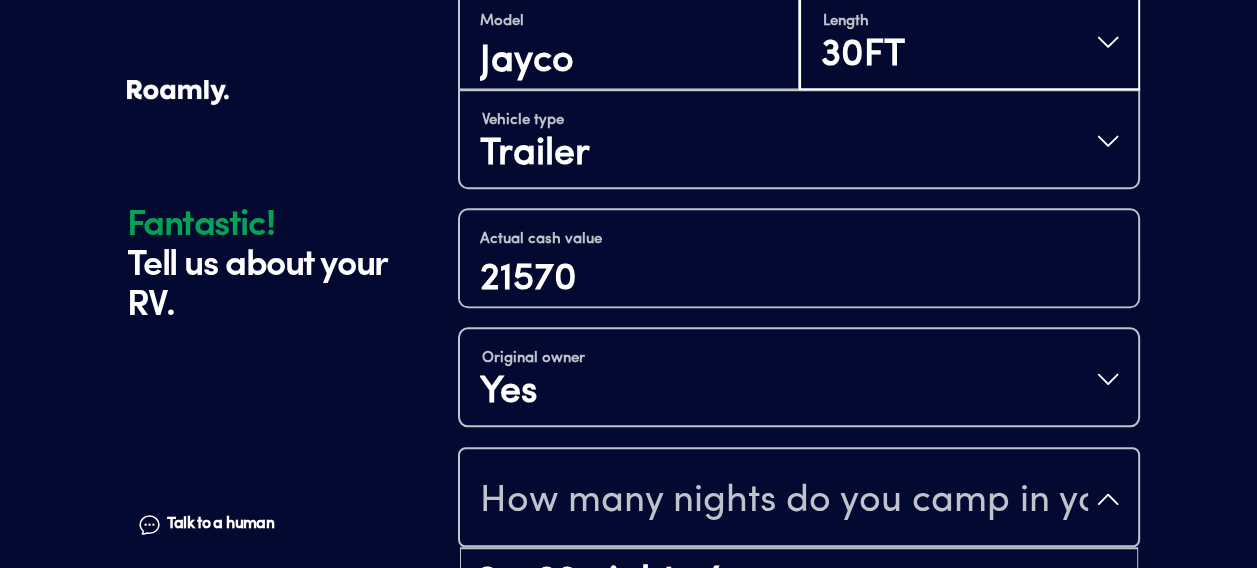click on "Fantastic! Tell us about your RV. Talk to a human Chat 1 2 3 4+ Edit How many RVs or Trailers do you want to cover? Fantastic! Tell us about your RV. Talk to a human Chat Year [DATE] Make 260bhw Model Jayco Length 30FT Vehicle type Trailer Actual cash value 21570 Original owner Yes How many nights do you camp in your RV? 0 - 29 nights / year 30 - 89 nights / year 90 - 149 nights / year 150-365 nights / year It's your primary residence How do you store your RV? Yes No Does this RV have a salvage title? Please fill out all fields" at bounding box center (628, 9) 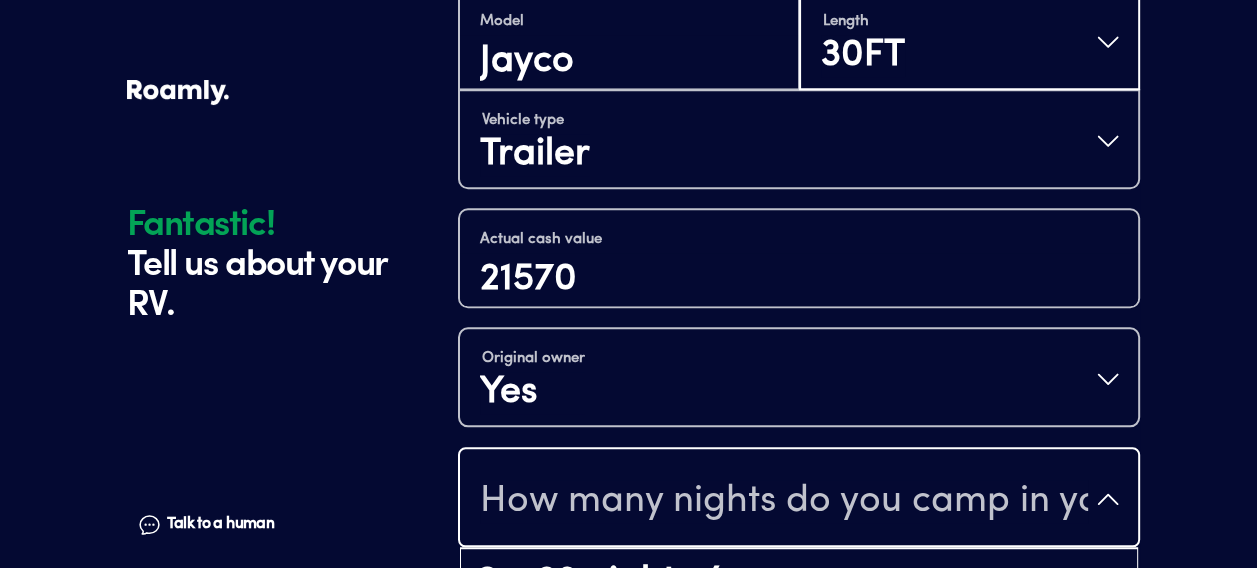 type 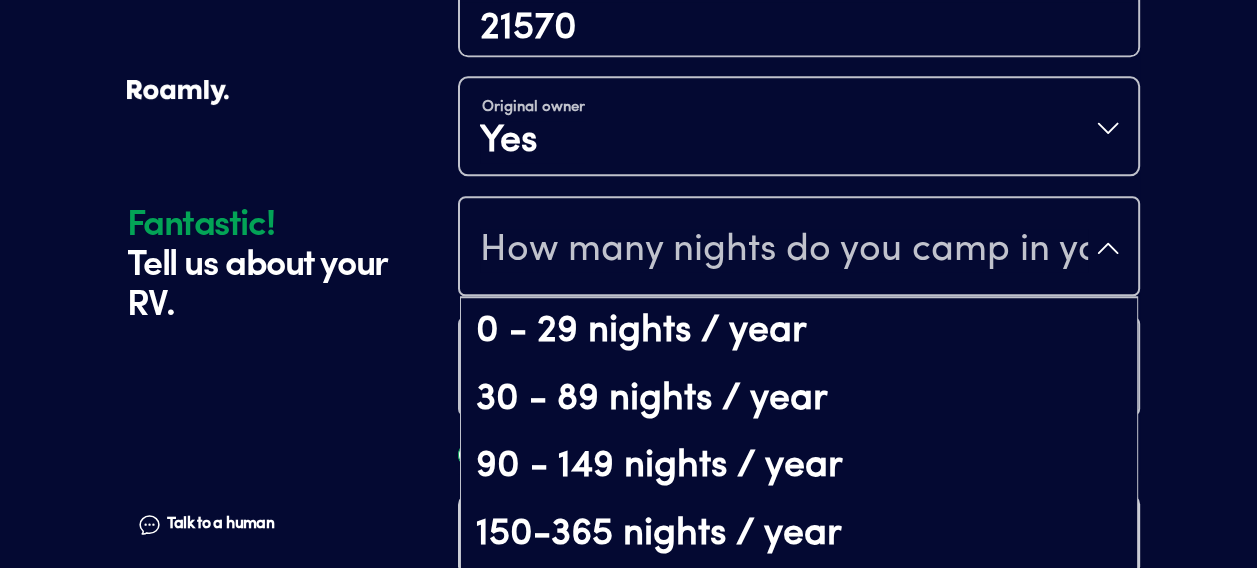 scroll, scrollTop: 1116, scrollLeft: 0, axis: vertical 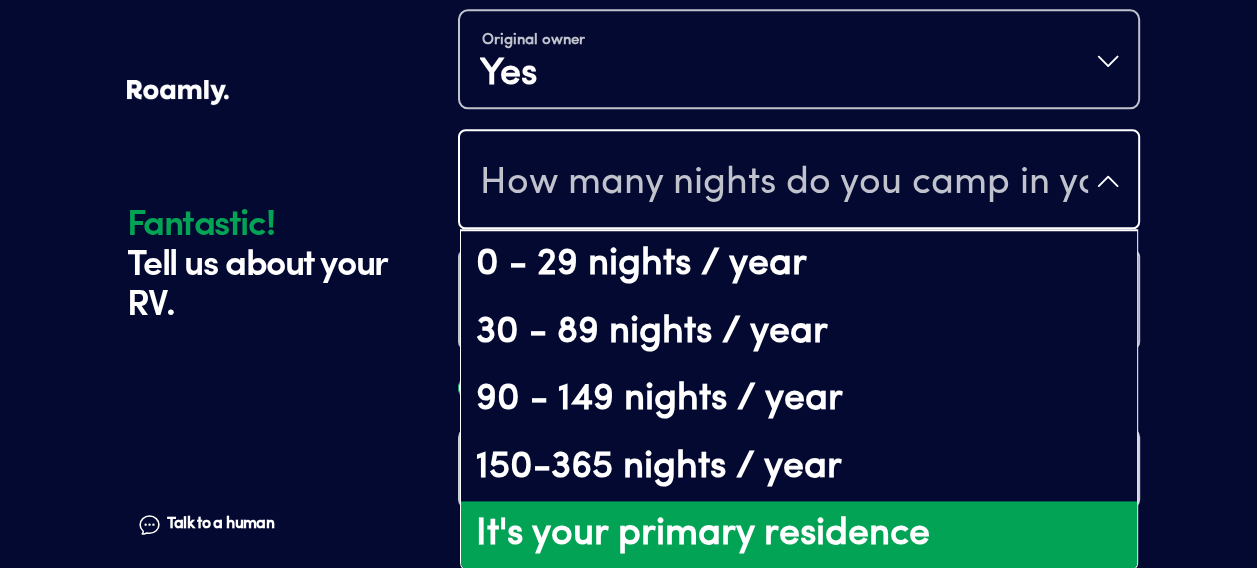 click on "It's your primary residence" at bounding box center (799, 535) 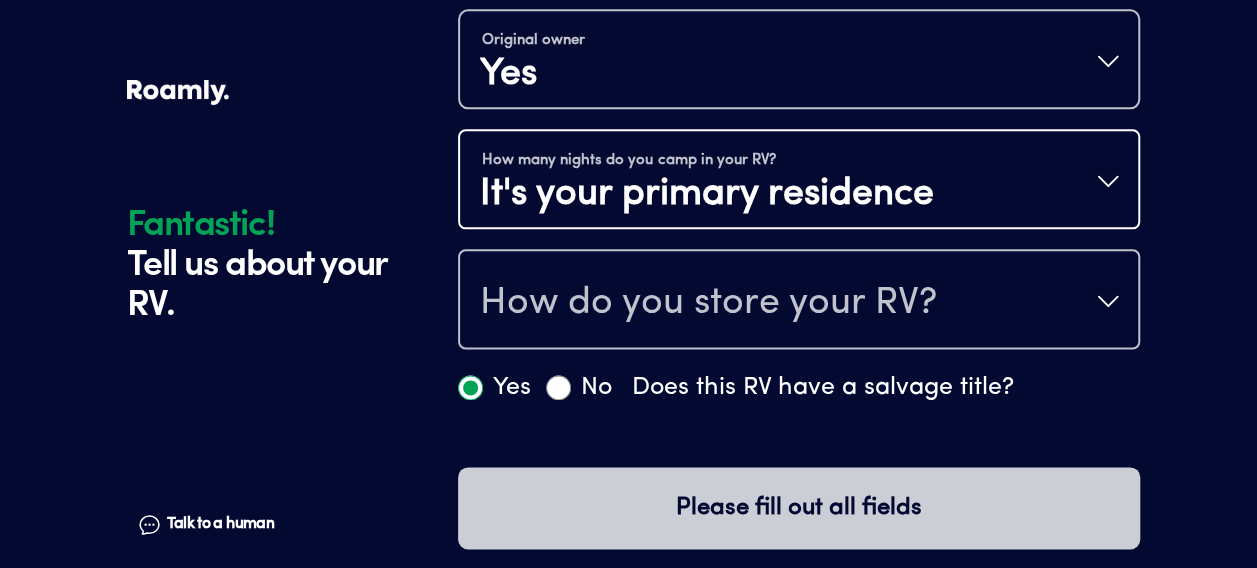 scroll, scrollTop: 0, scrollLeft: 0, axis: both 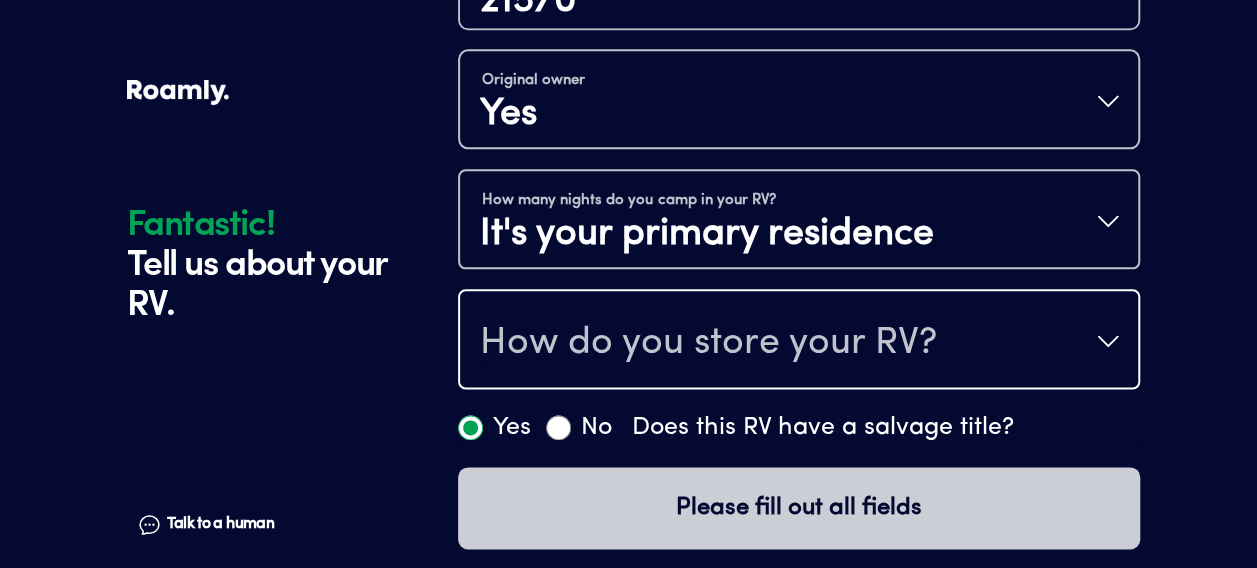 click on "How do you store your RV?" at bounding box center [708, 343] 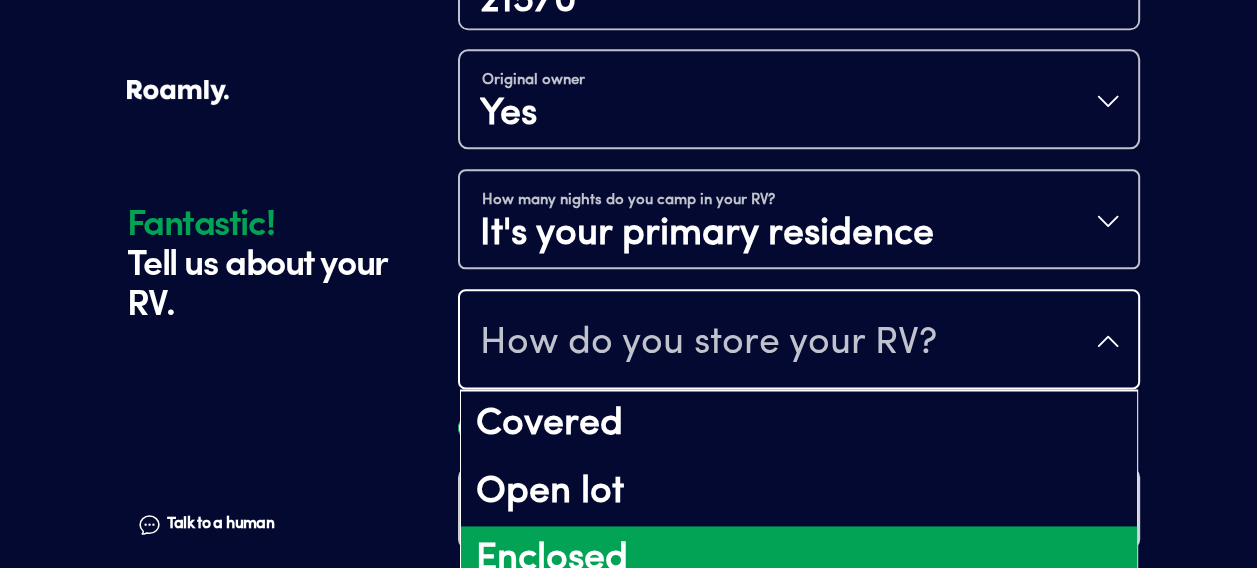 scroll, scrollTop: 25, scrollLeft: 0, axis: vertical 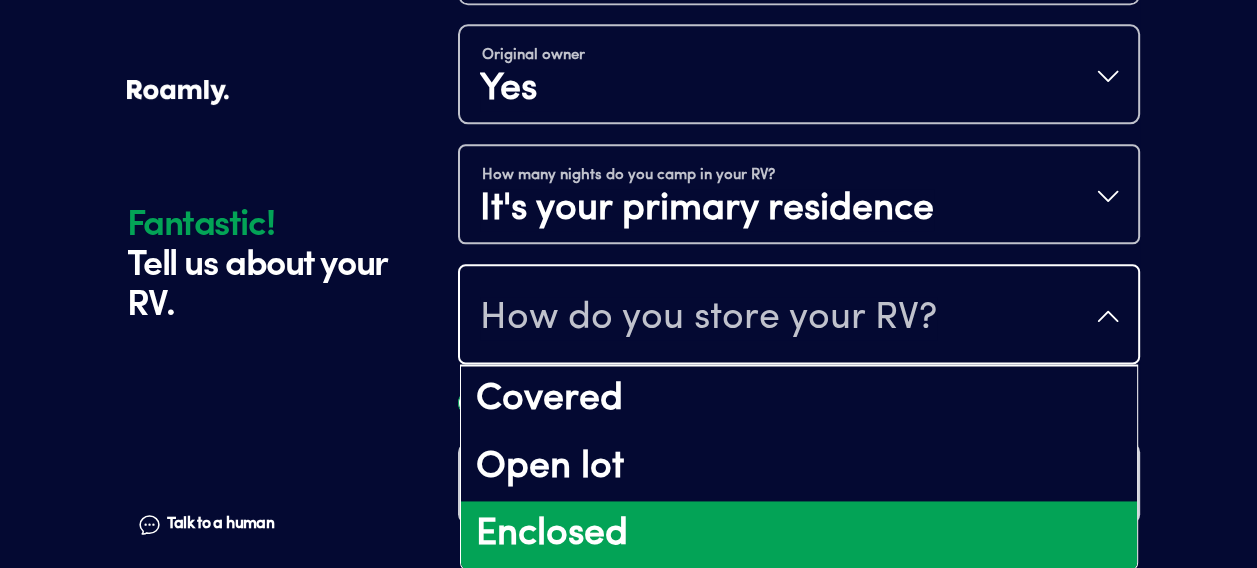 click on "Enclosed" at bounding box center [799, 535] 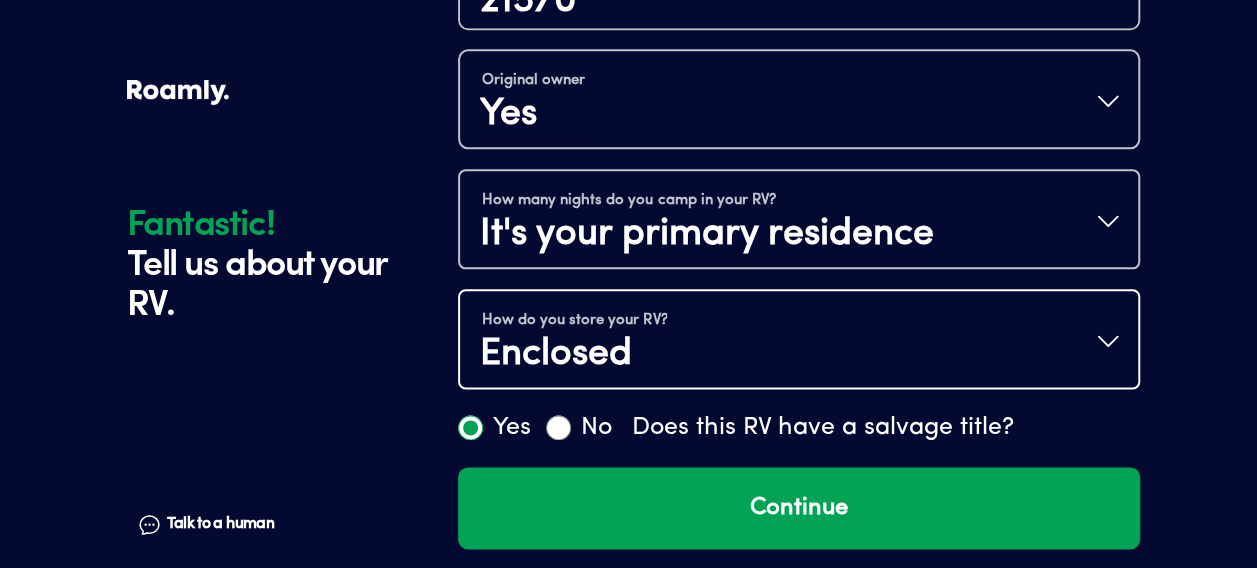 click on "How do you store your RV? Enclosed" at bounding box center (799, 341) 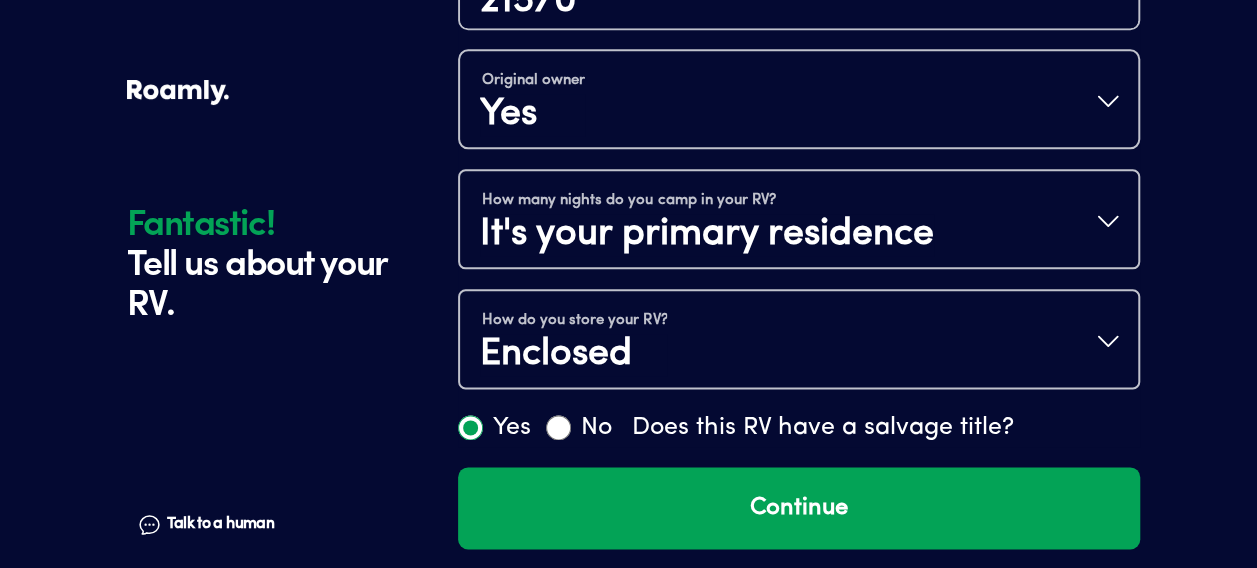 scroll, scrollTop: 25, scrollLeft: 0, axis: vertical 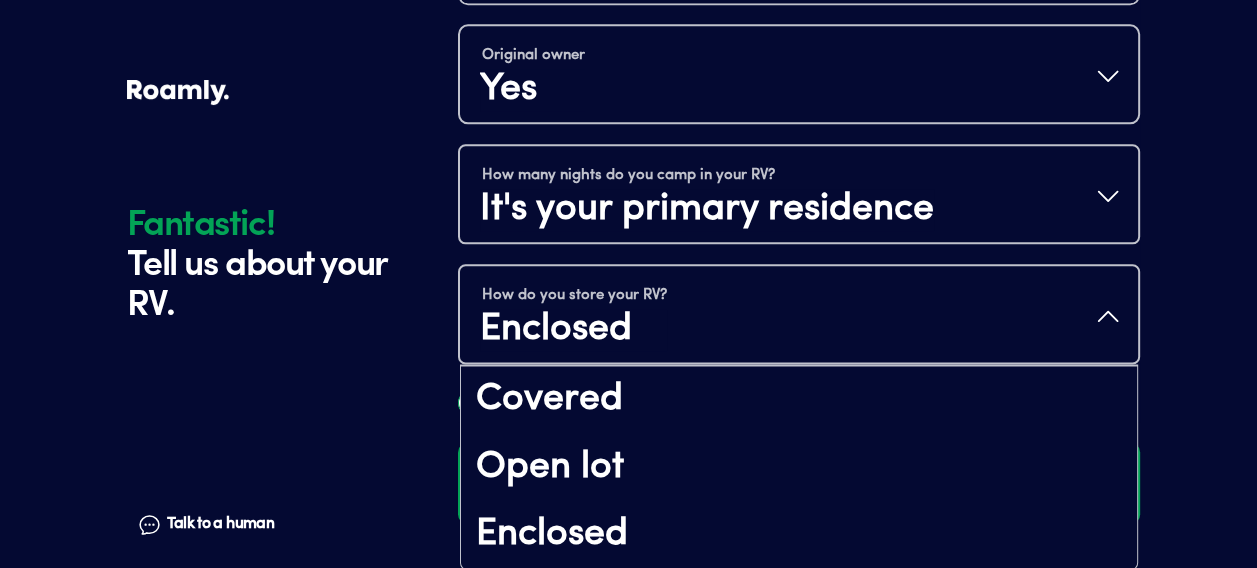 click on "Fantastic! Tell us about your RV. Talk to a human Chat 1 2 3 4+ Edit How many RVs or Trailers do you want to cover? Fantastic! Tell us about your RV. Talk to a human Chat Year [DATE] Make 260bhw Model Jayco Length 30FT Vehicle type Trailer Actual cash value 21570 Original owner Yes How many nights do you camp in your RV? It's your primary residence How do you store your RV? Enclosed Covered Open lot Enclosed Yes No Does this RV have a salvage title? Continue" at bounding box center [628, -269] 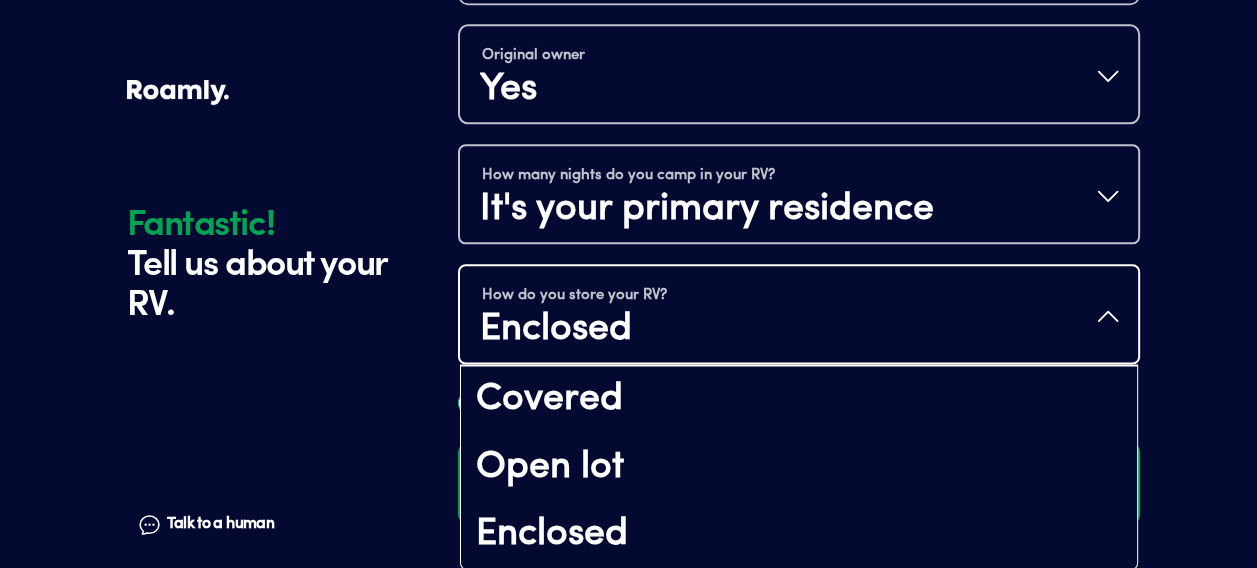scroll, scrollTop: 0, scrollLeft: 0, axis: both 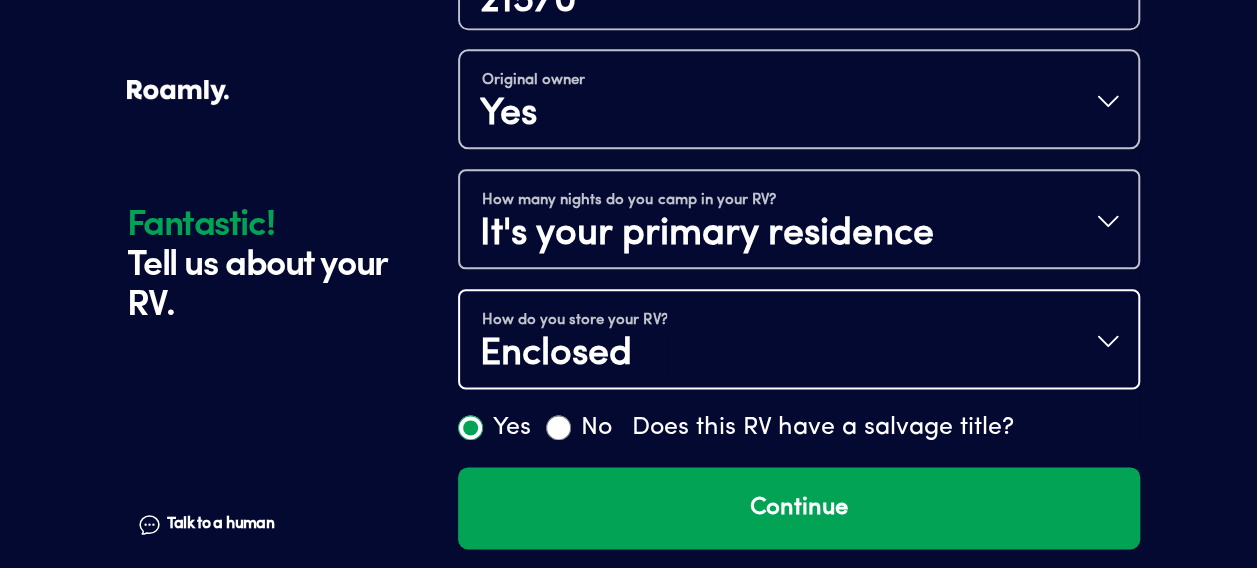 type 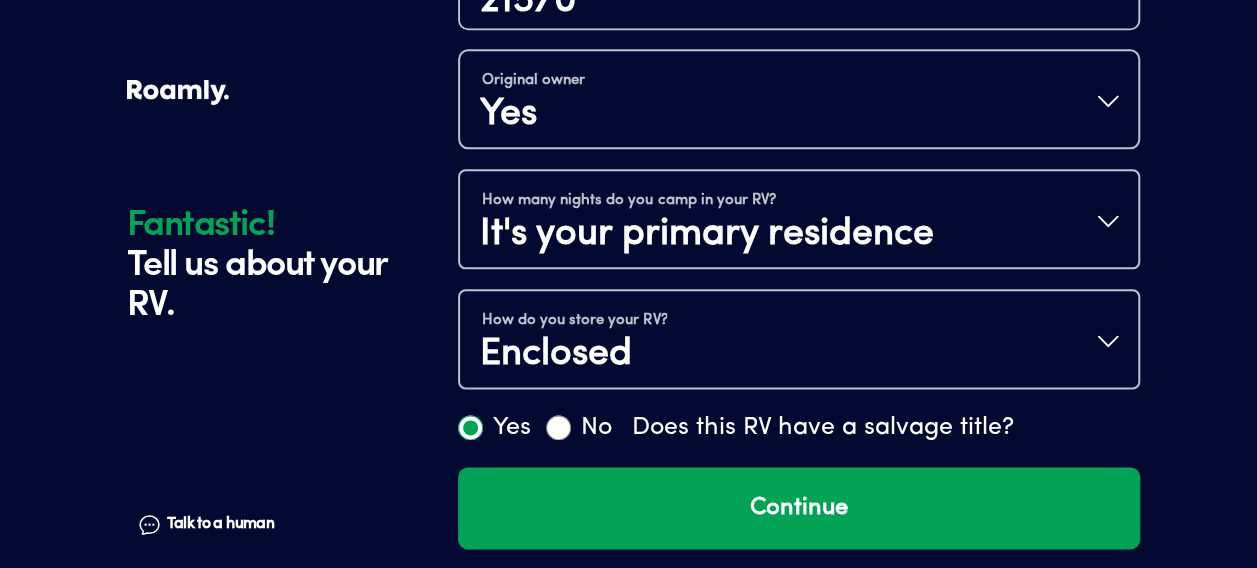 scroll, scrollTop: 25, scrollLeft: 0, axis: vertical 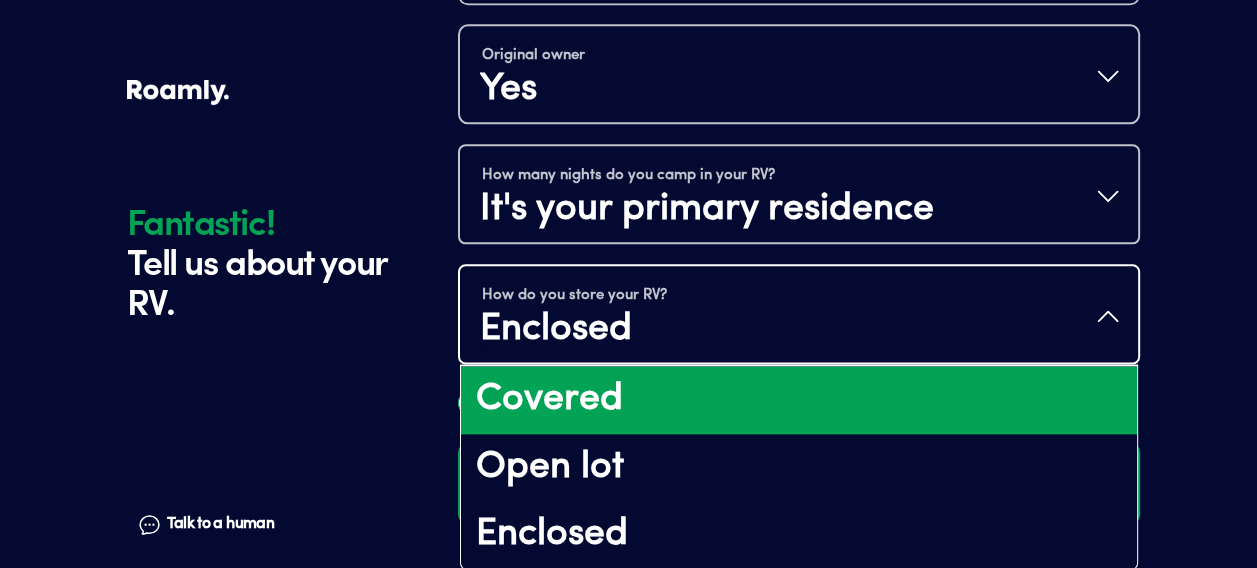 click on "Covered" at bounding box center (799, 400) 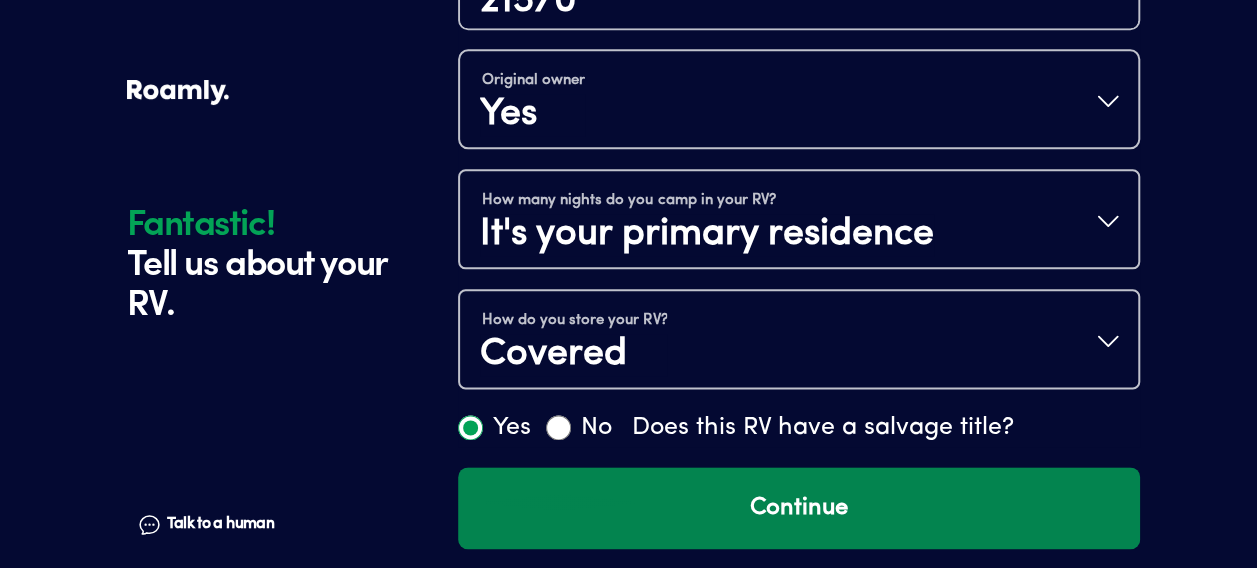 click on "Continue" at bounding box center (799, 508) 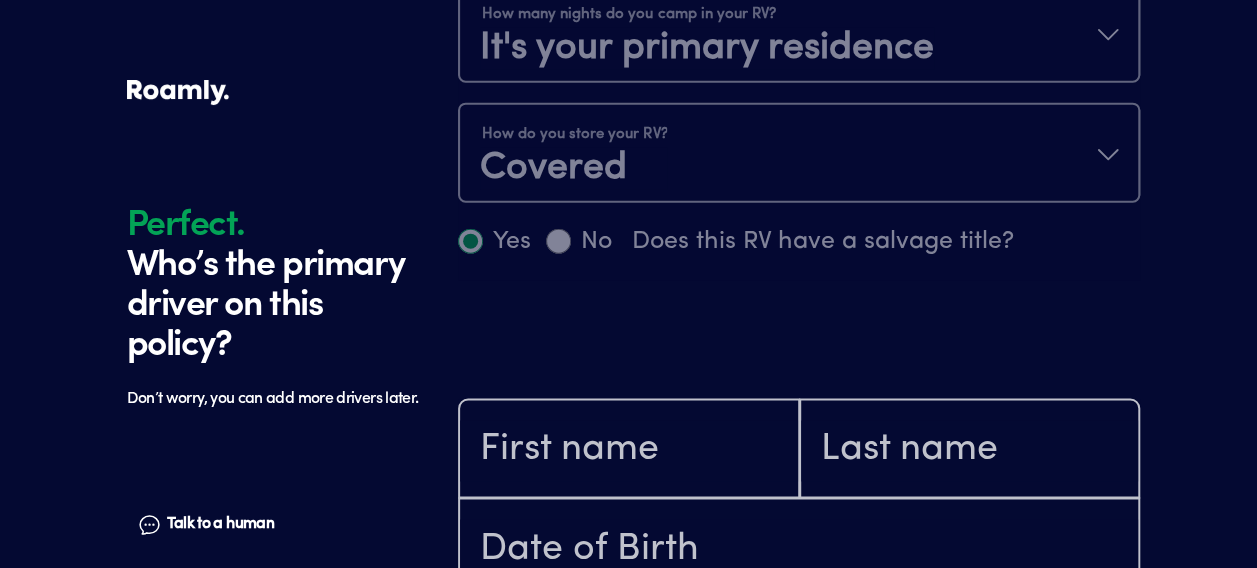 scroll, scrollTop: 1602, scrollLeft: 0, axis: vertical 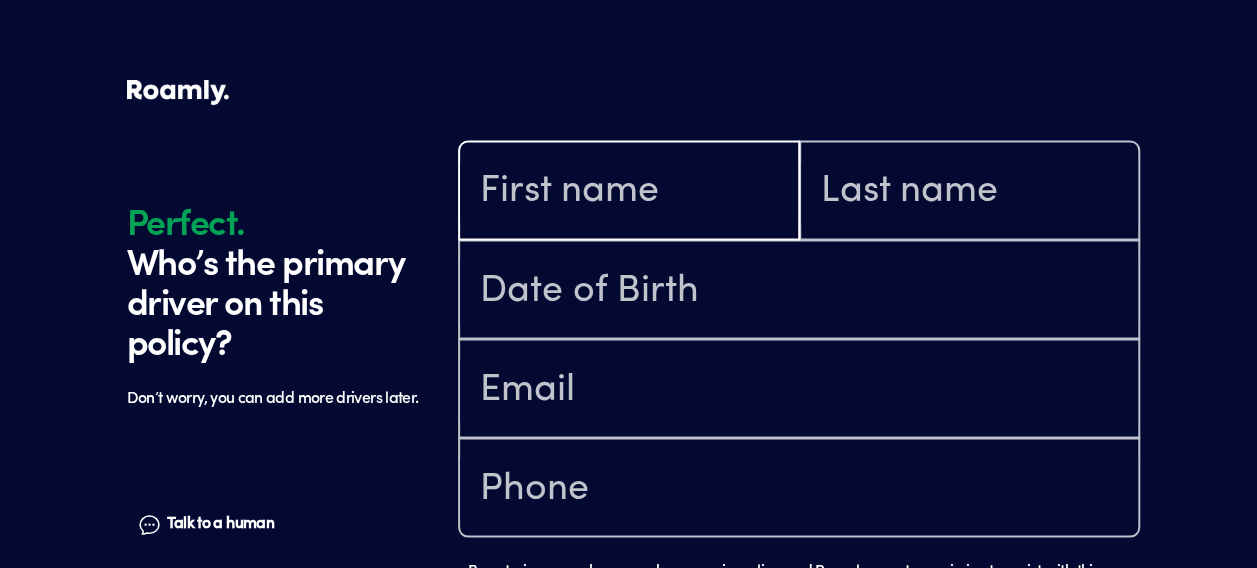 click at bounding box center [629, 192] 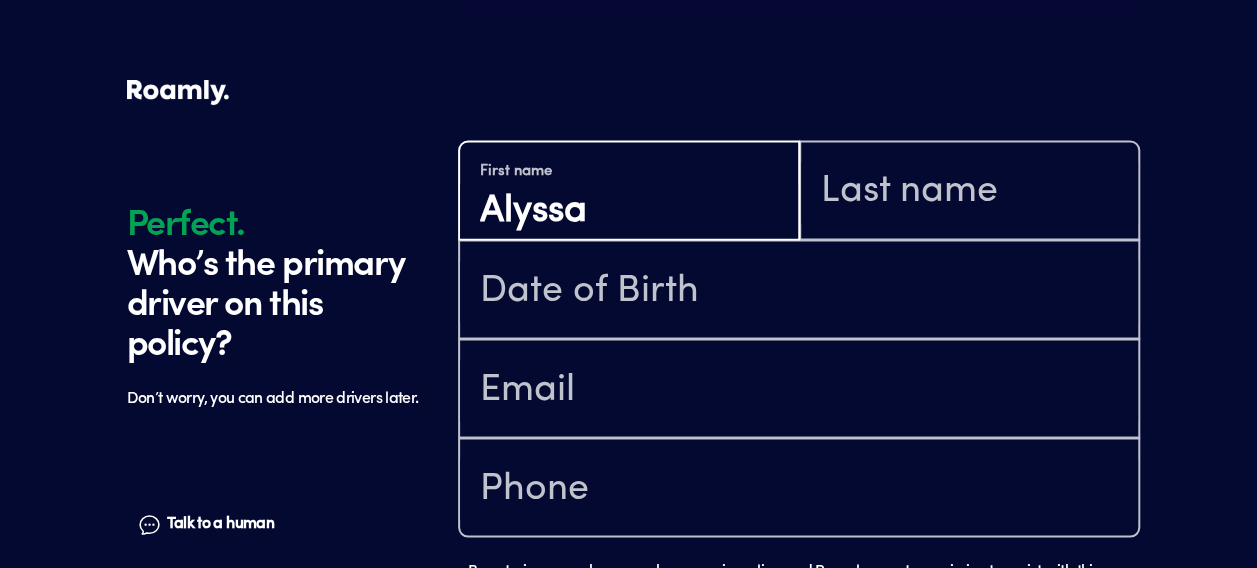 type on "Alyssa" 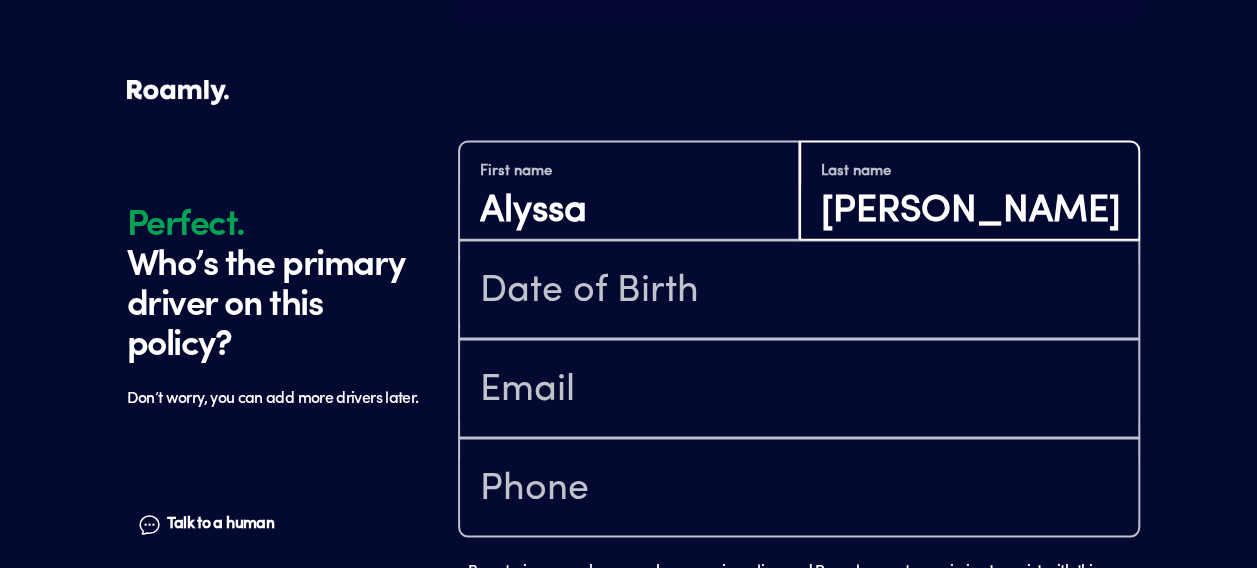 type on "[PERSON_NAME]" 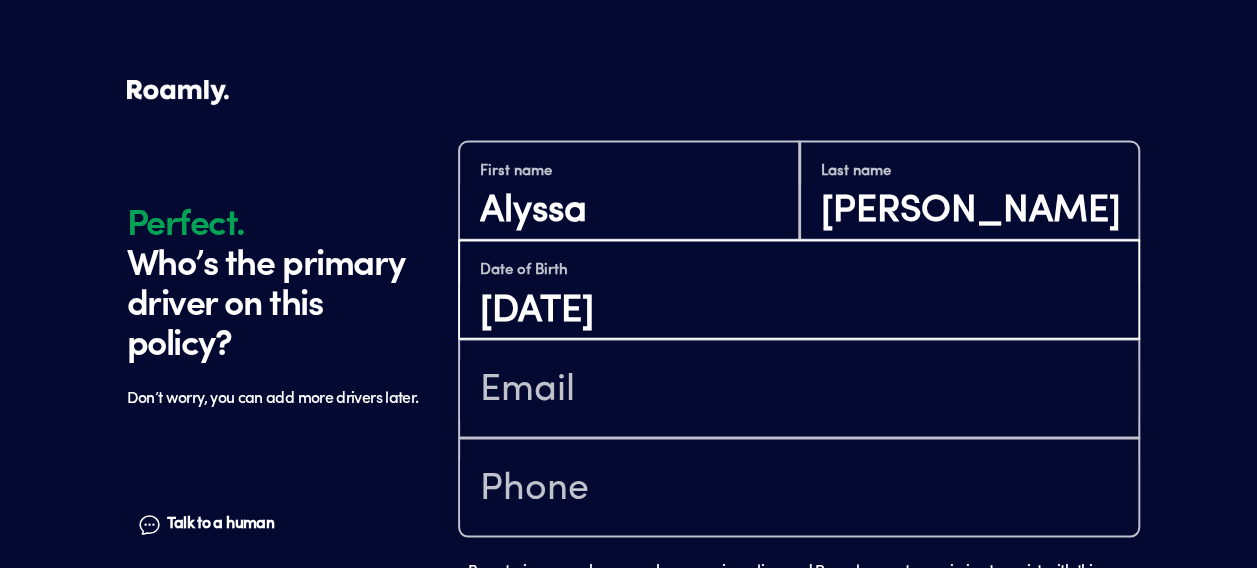 type on "[DATE]" 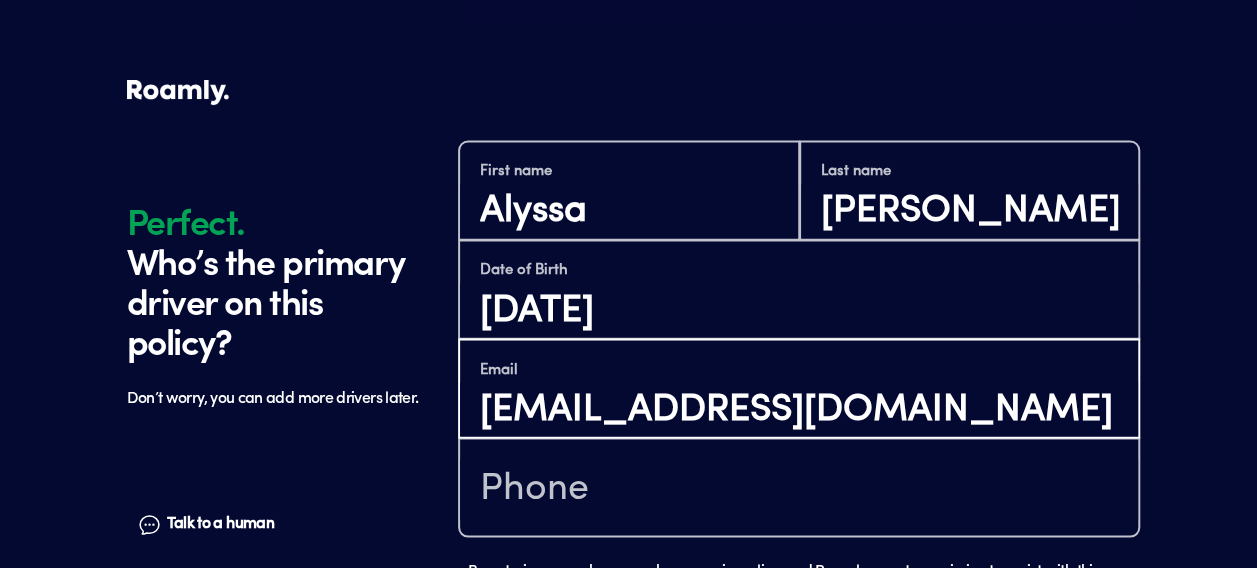 type on "[EMAIL_ADDRESS][DOMAIN_NAME]" 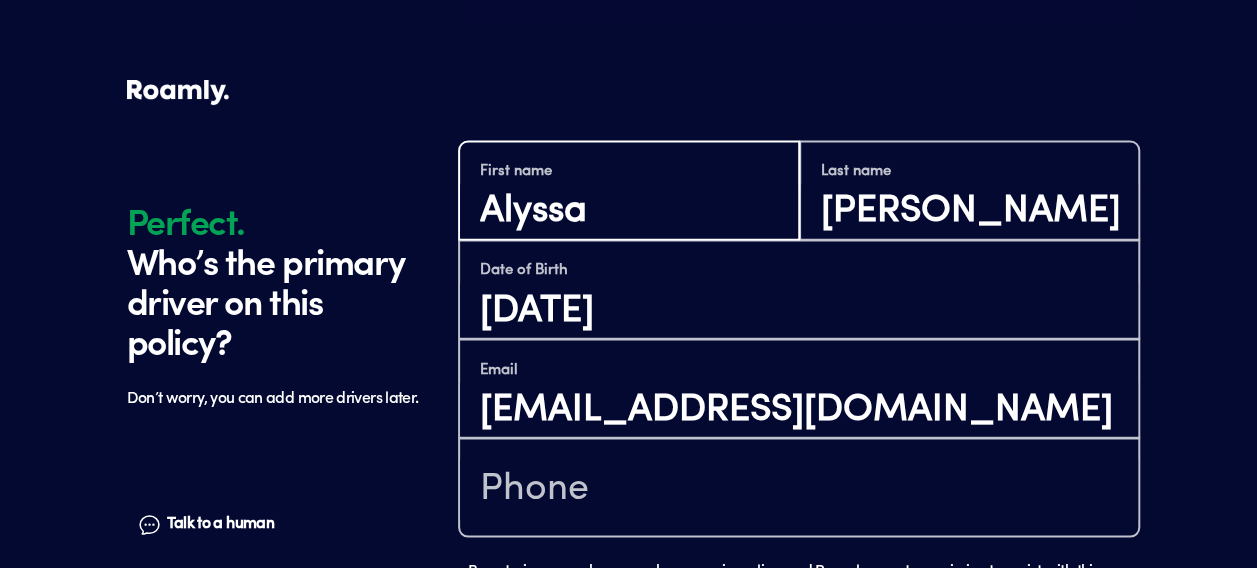 click on "Alyssa" at bounding box center (629, 211) 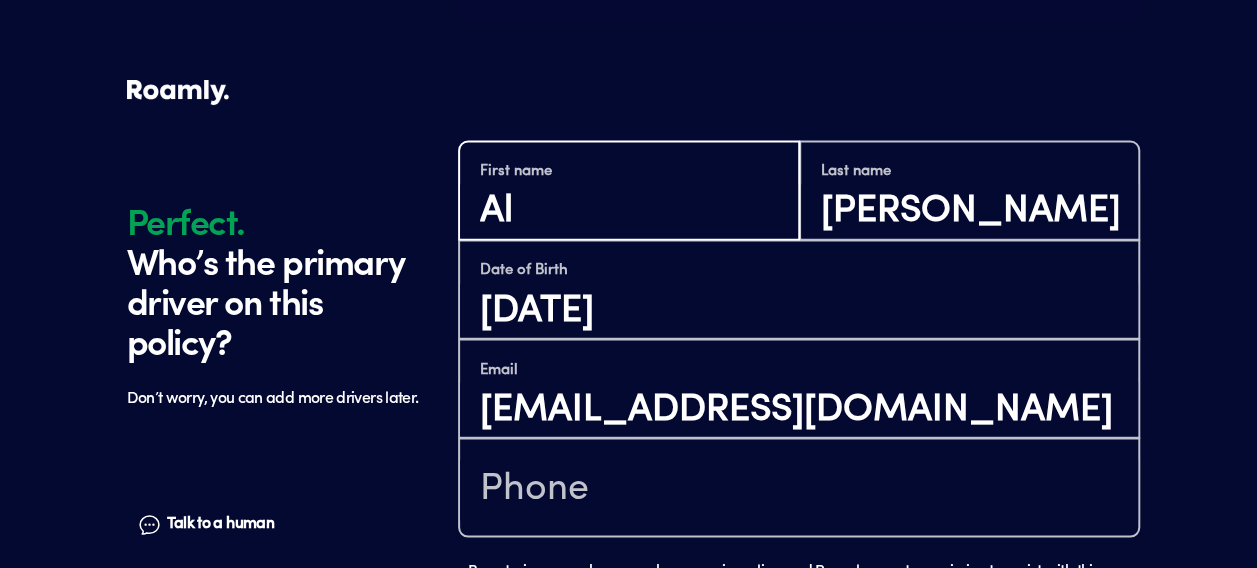 type on "A" 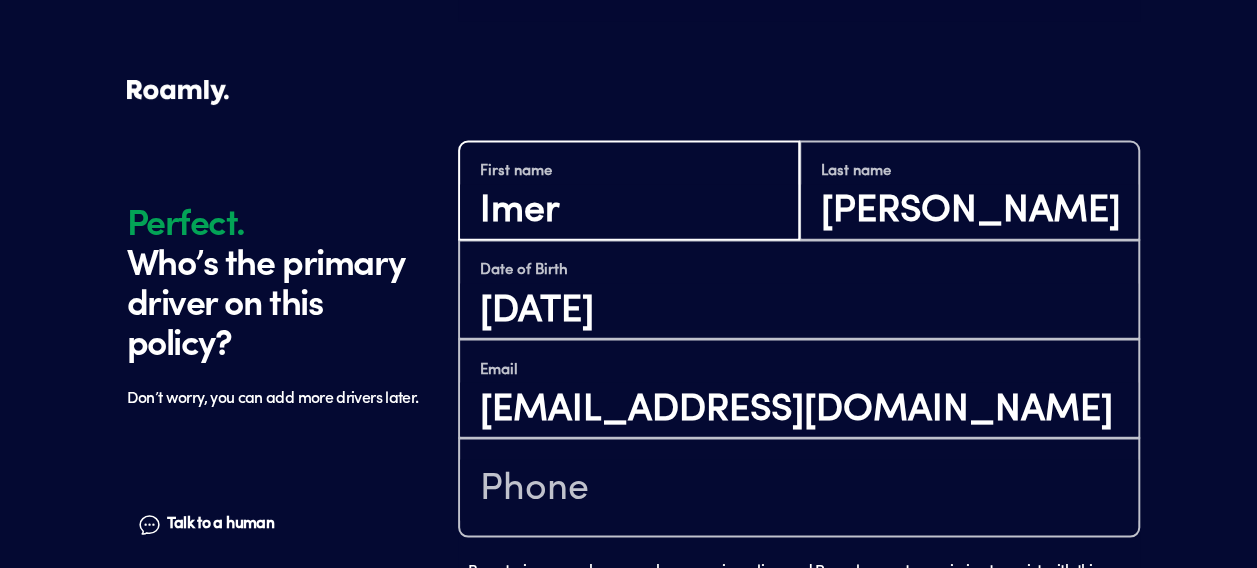 type on "Imer" 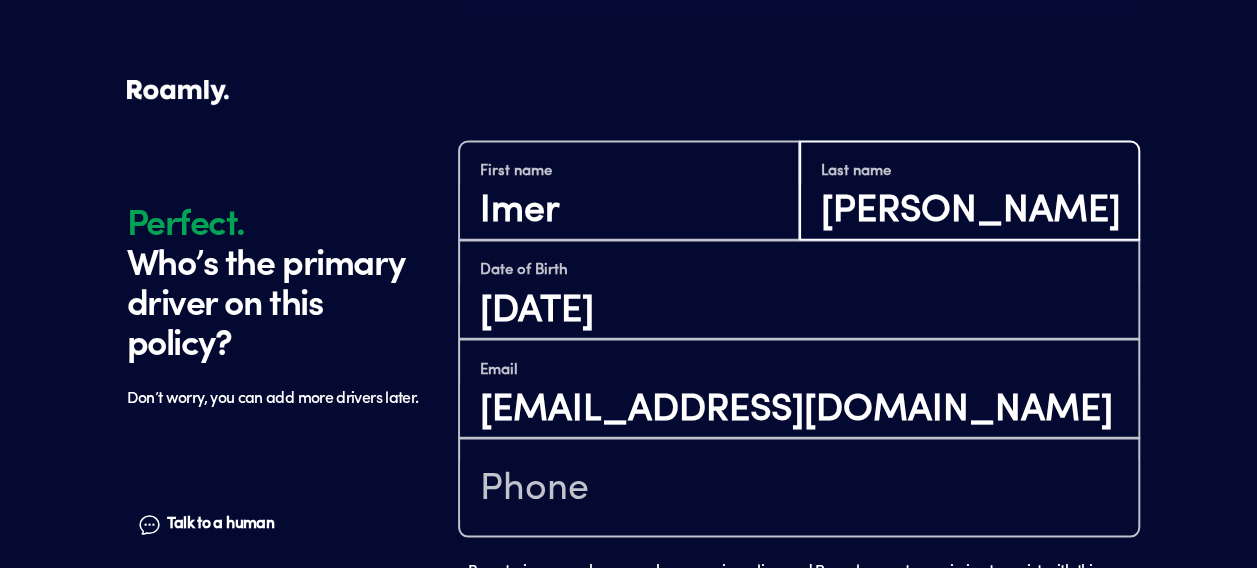scroll, scrollTop: 2, scrollLeft: 0, axis: vertical 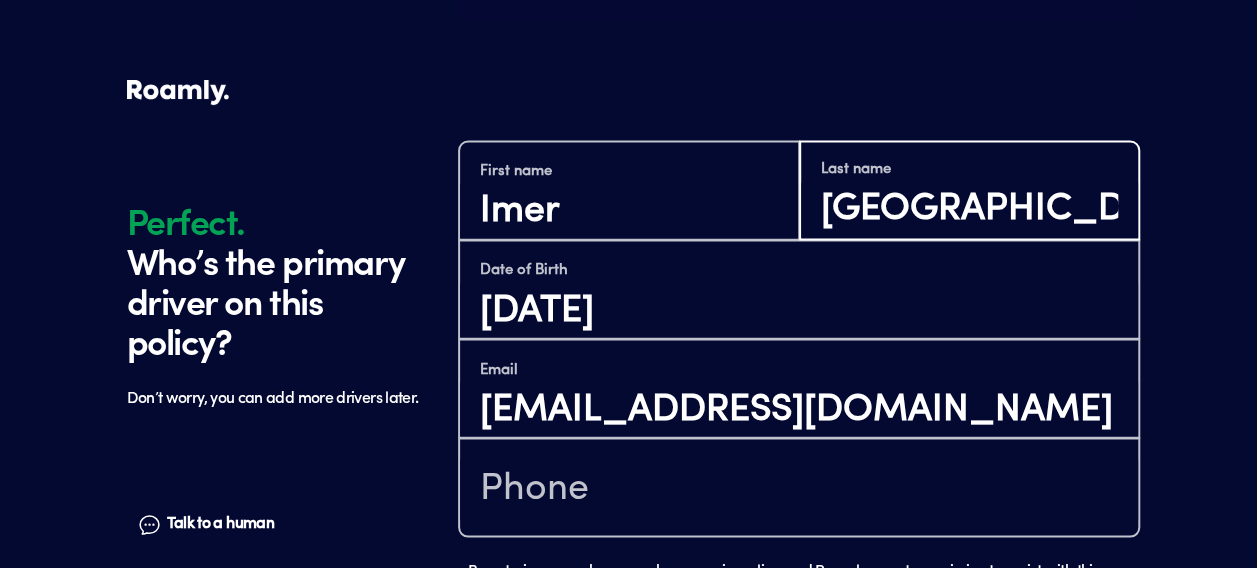 type on "[GEOGRAPHIC_DATA]" 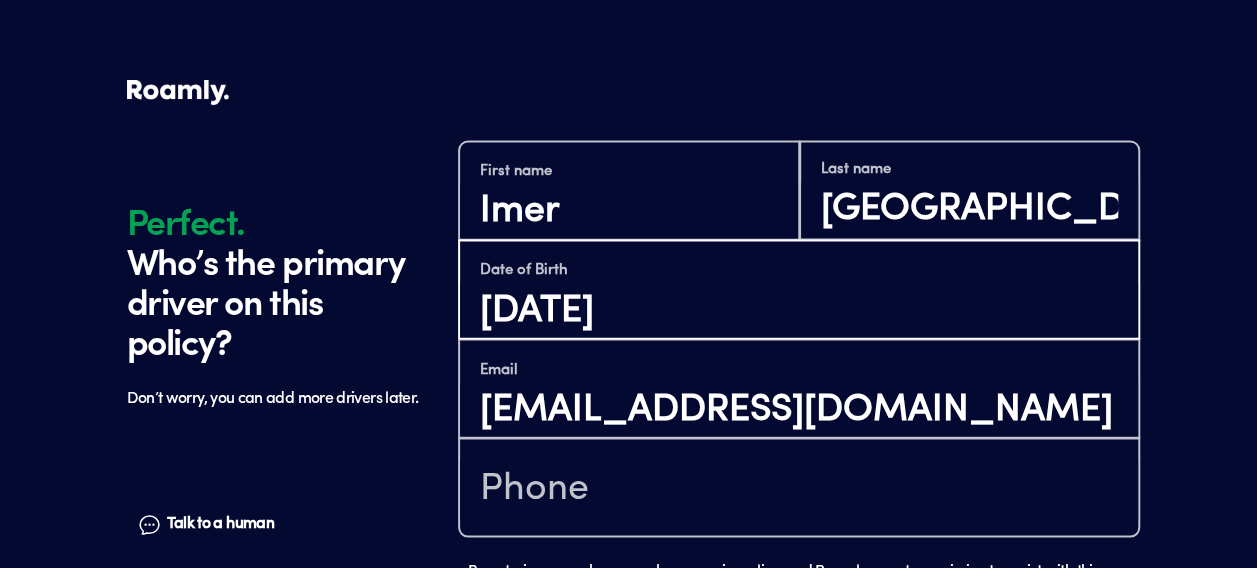 click on "[DATE]" at bounding box center [799, 310] 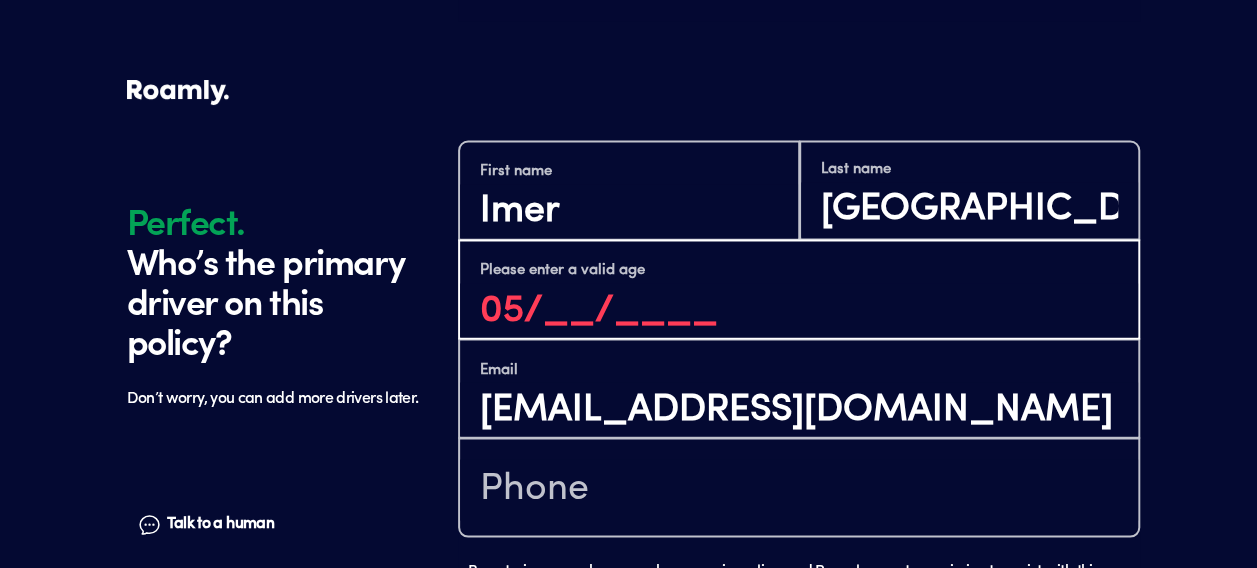type on "0_/__/____" 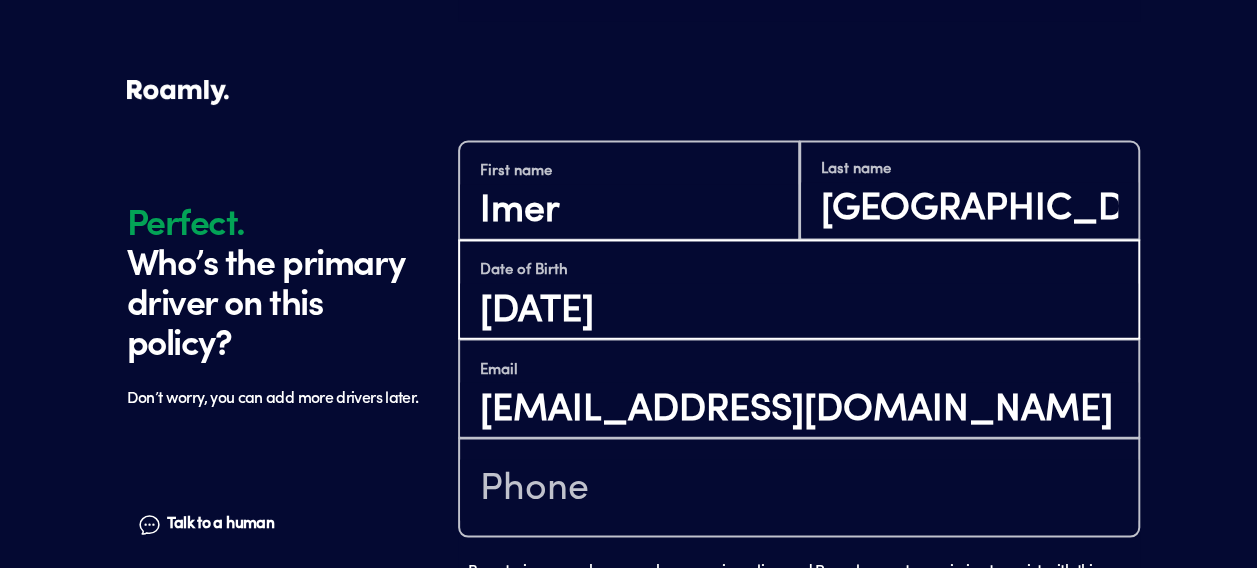type on "[DATE]" 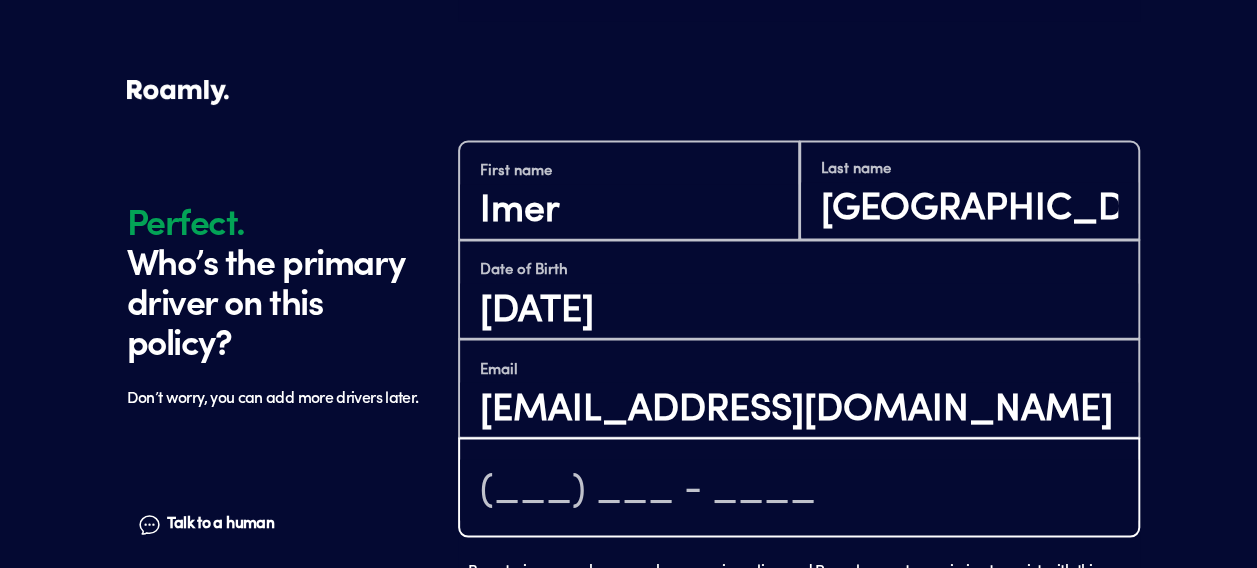 click at bounding box center (799, 489) 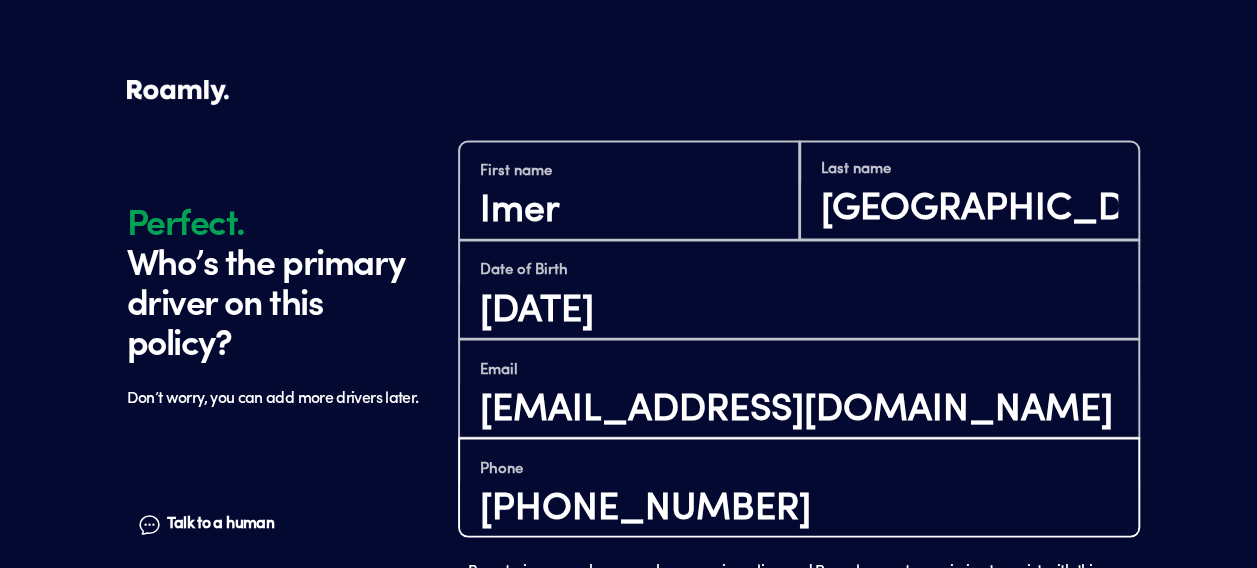 type on "[PHONE_NUMBER]" 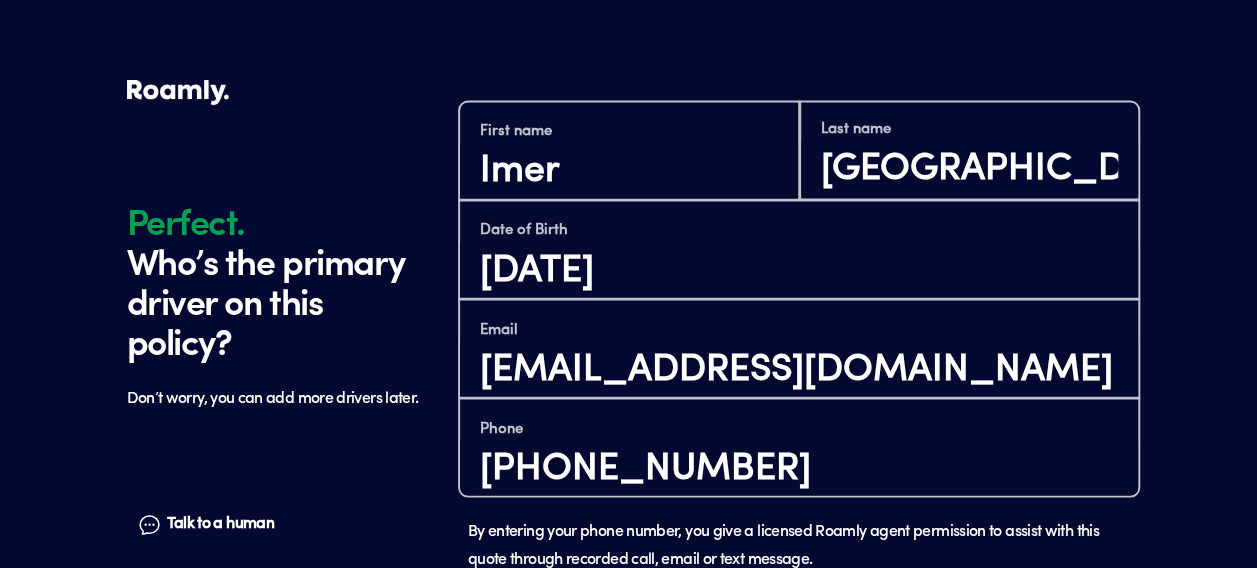 click on "Perfect. Who’s the primary driver on this policy? Don’t worry, you can add more drivers later. Talk to a human Chat 1 2 3 4+ Edit How many RVs or Trailers do you want to cover? Year [DATE] Make 260bhw Model Jayco Length 30FT Vehicle type Trailer Actual cash value 21570 Original owner Yes How many nights do you camp in your RV? It's your primary residence How do you store your RV? Covered Yes No Does this RV have a salvage title? Edit Tell us about your RV. Perfect. Who’s the primary driver on this policy? Don’t worry, you can add more drivers later. Talk to a human Chat First name [PERSON_NAME] Last name [PERSON_NAME] Date of Birth [DEMOGRAPHIC_DATA] Email [EMAIL_ADDRESS][DOMAIN_NAME] Phone [PHONE_NUMBER] By entering your phone number, you give a licensed Roamly agent permission to assist with this quote through recorded call, email or text message. By continuing, you are confirming that you have read our  Information Disclosure . Continue" at bounding box center (628, -445) 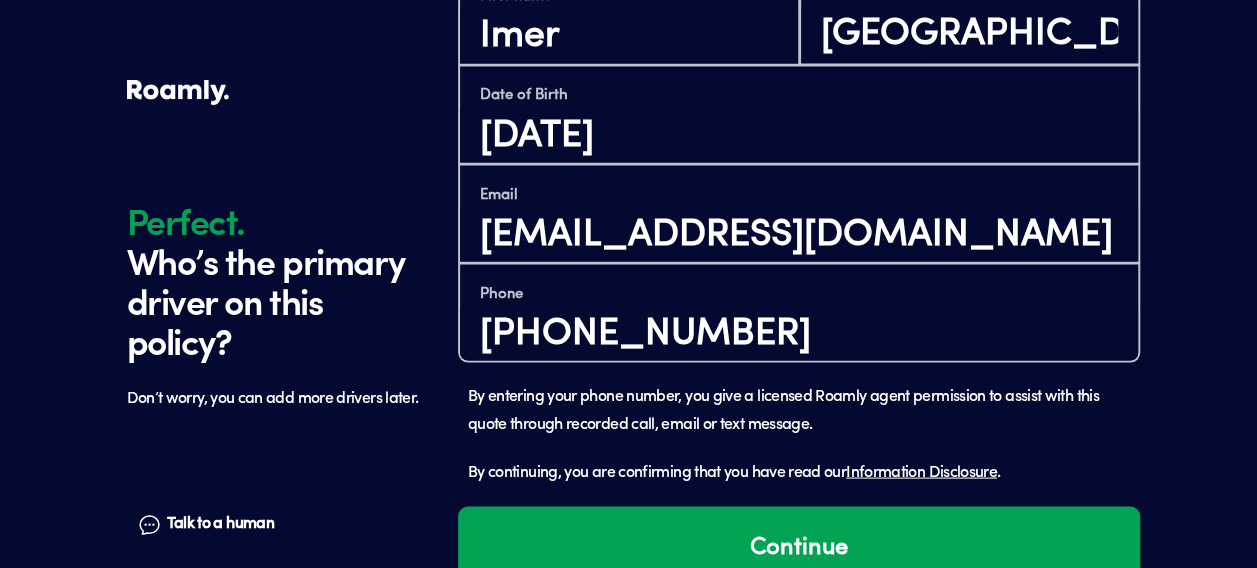 scroll, scrollTop: 1826, scrollLeft: 0, axis: vertical 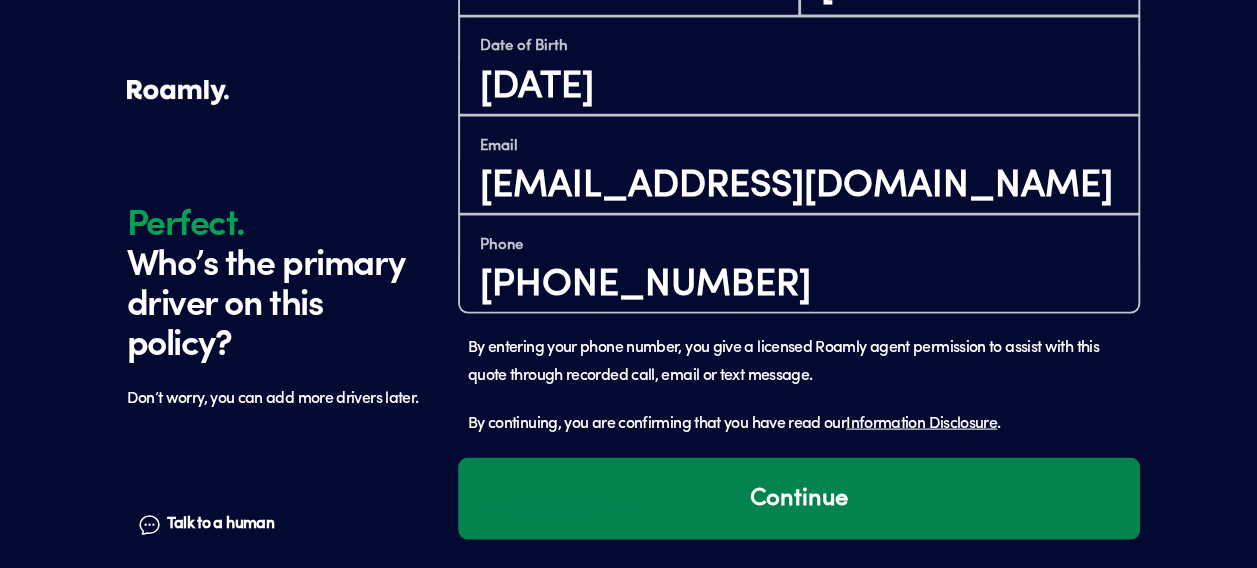 click on "Continue" at bounding box center [799, 498] 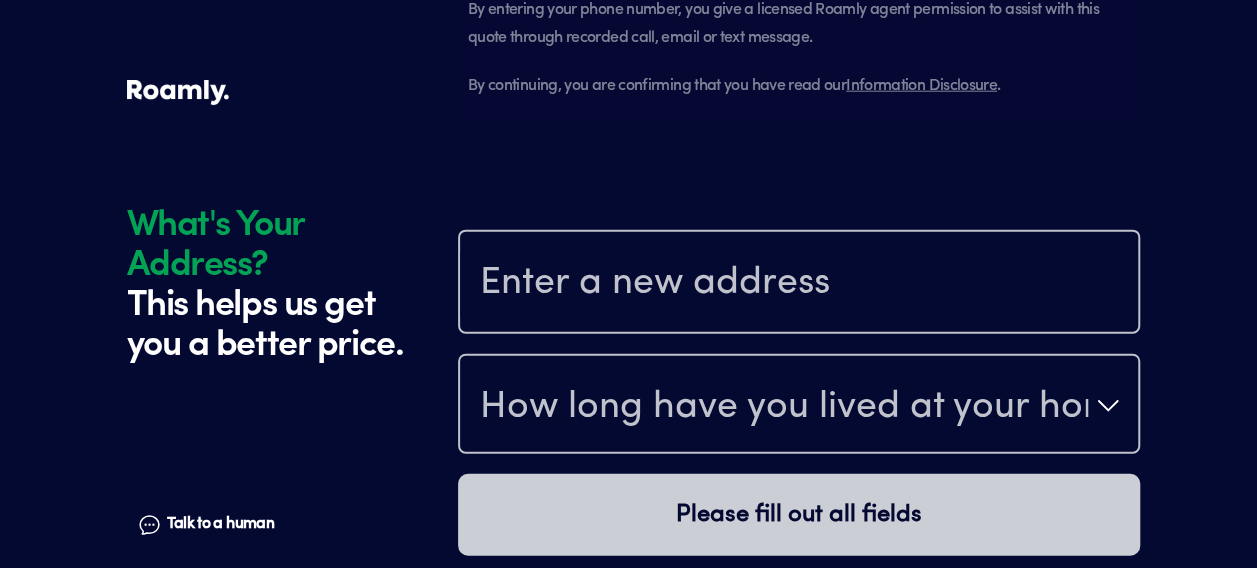 scroll, scrollTop: 2302, scrollLeft: 0, axis: vertical 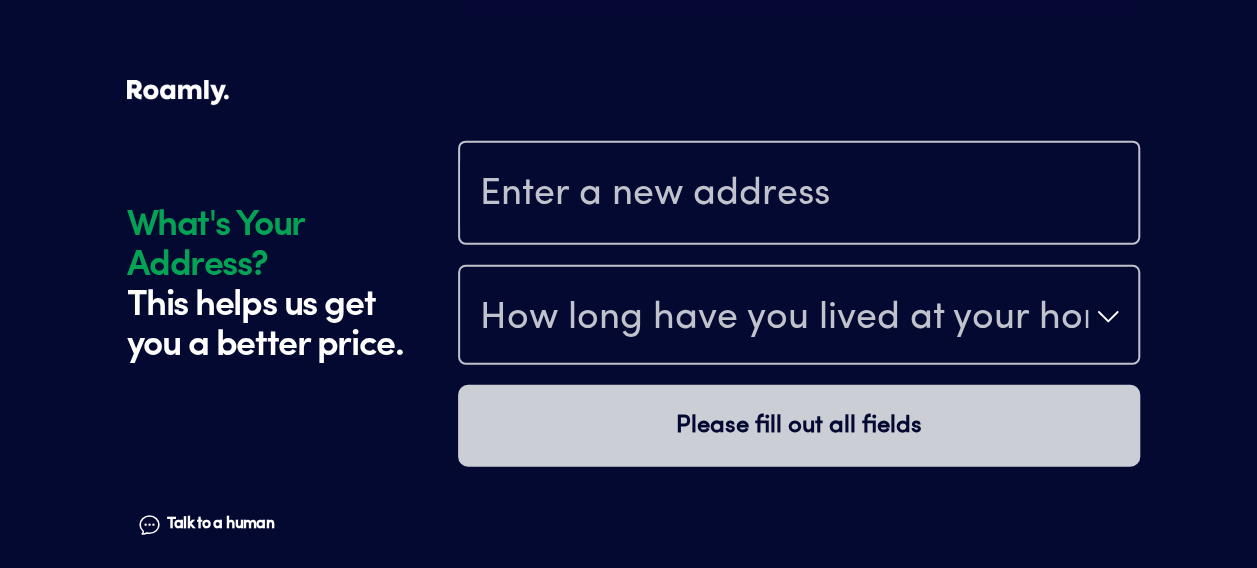 click at bounding box center (799, 195) 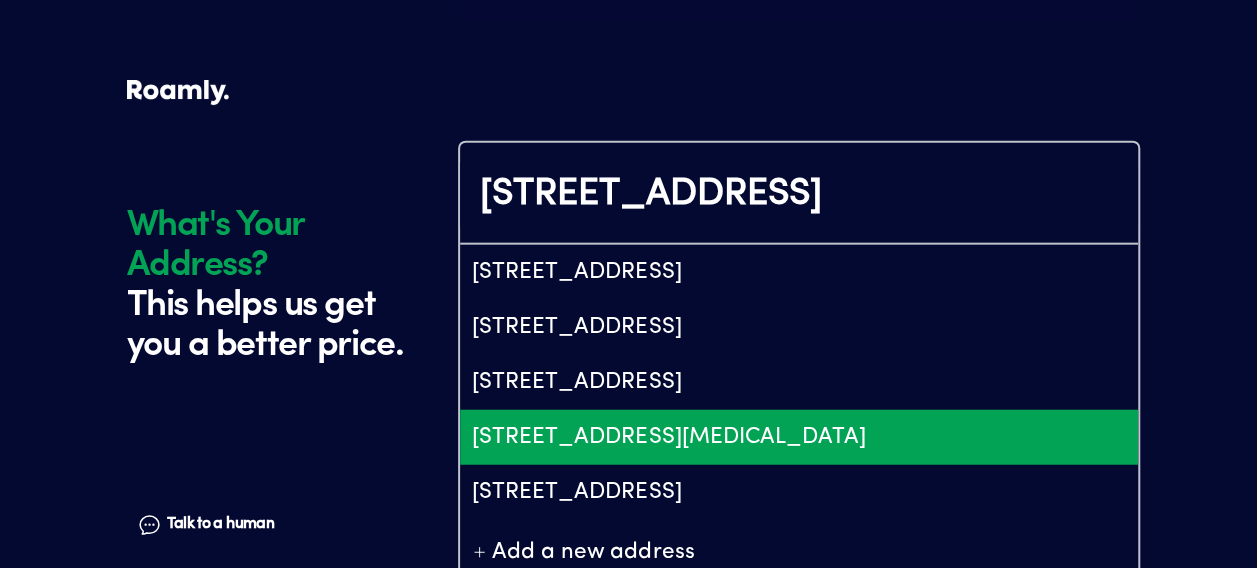 click on "[STREET_ADDRESS][MEDICAL_DATA]" at bounding box center [799, 437] 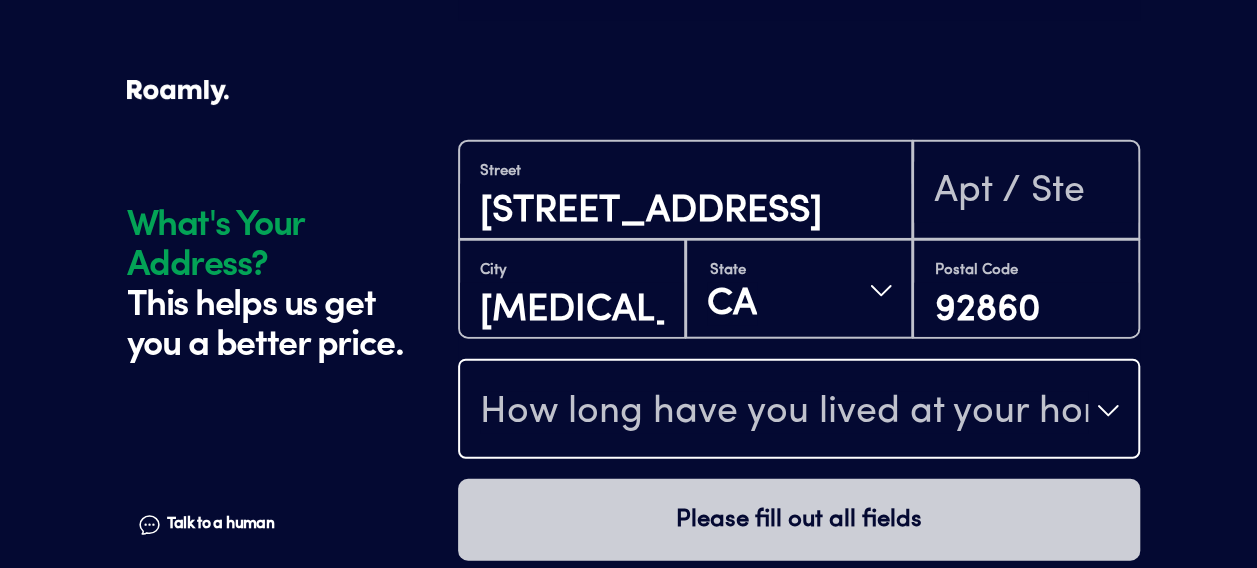 click on "How long have you lived at your home address?" at bounding box center (784, 413) 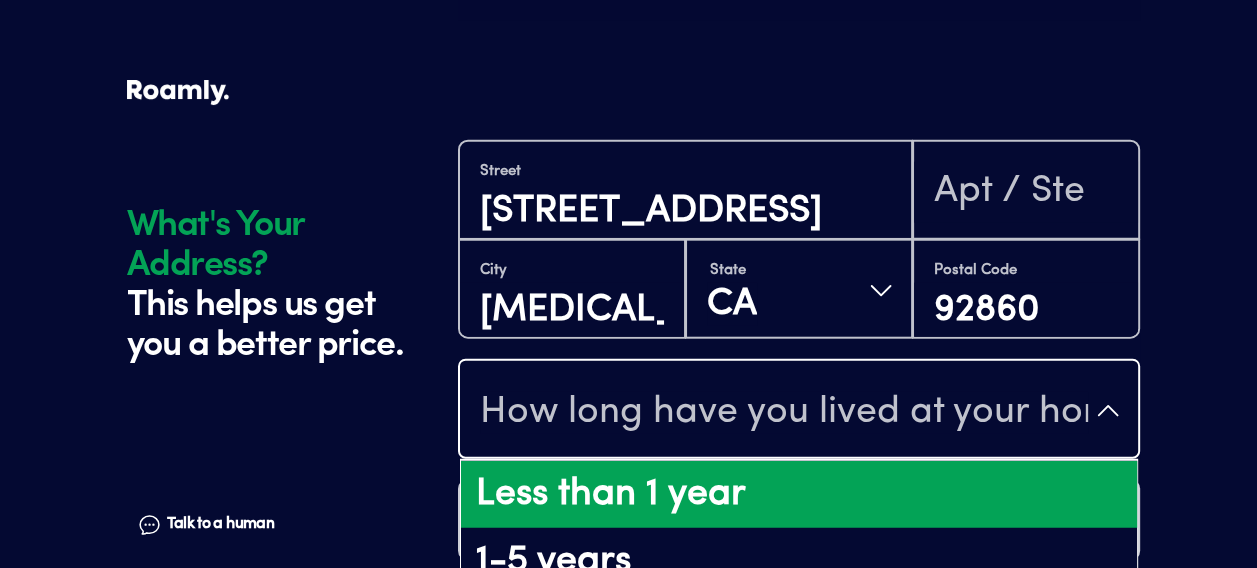 click on "Less than 1 year" at bounding box center [799, 495] 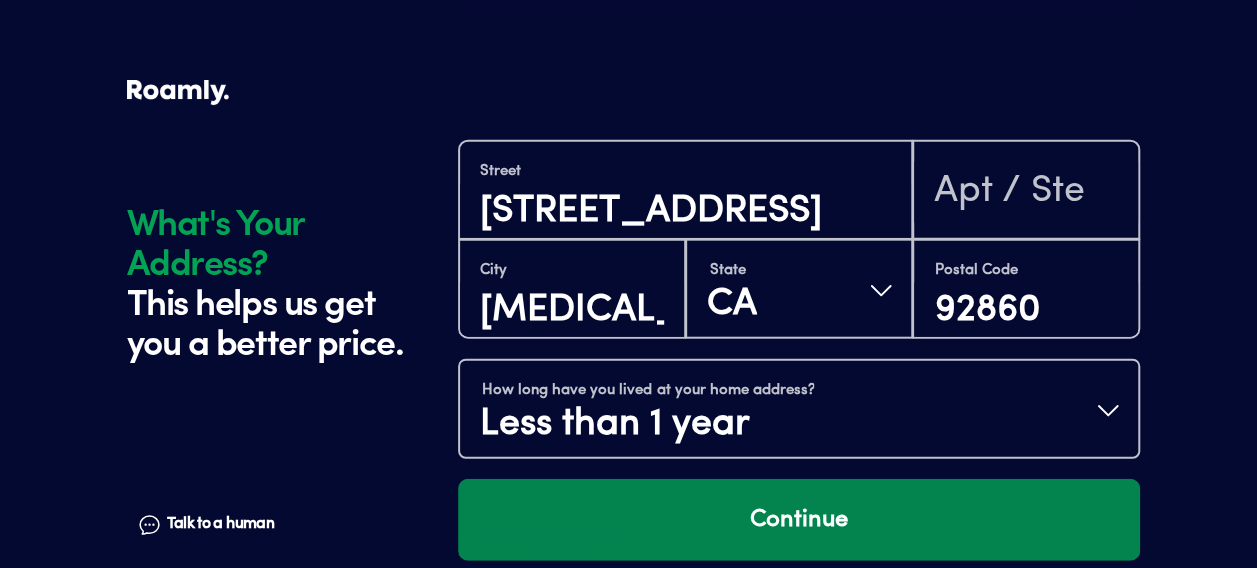 click on "Continue" at bounding box center [799, 520] 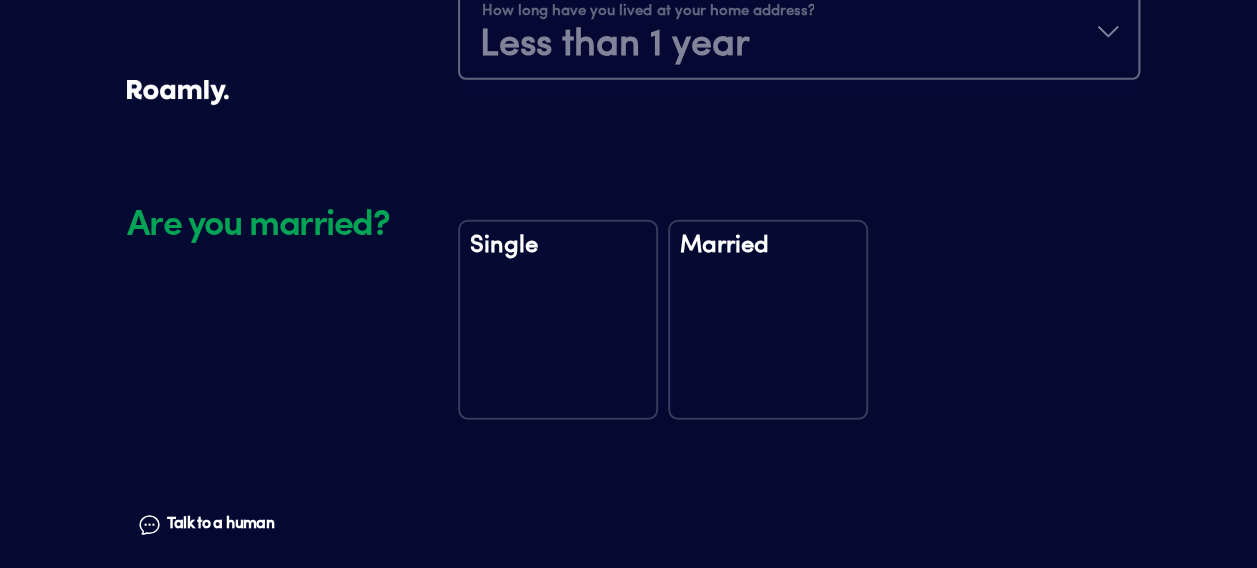 scroll, scrollTop: 2773, scrollLeft: 0, axis: vertical 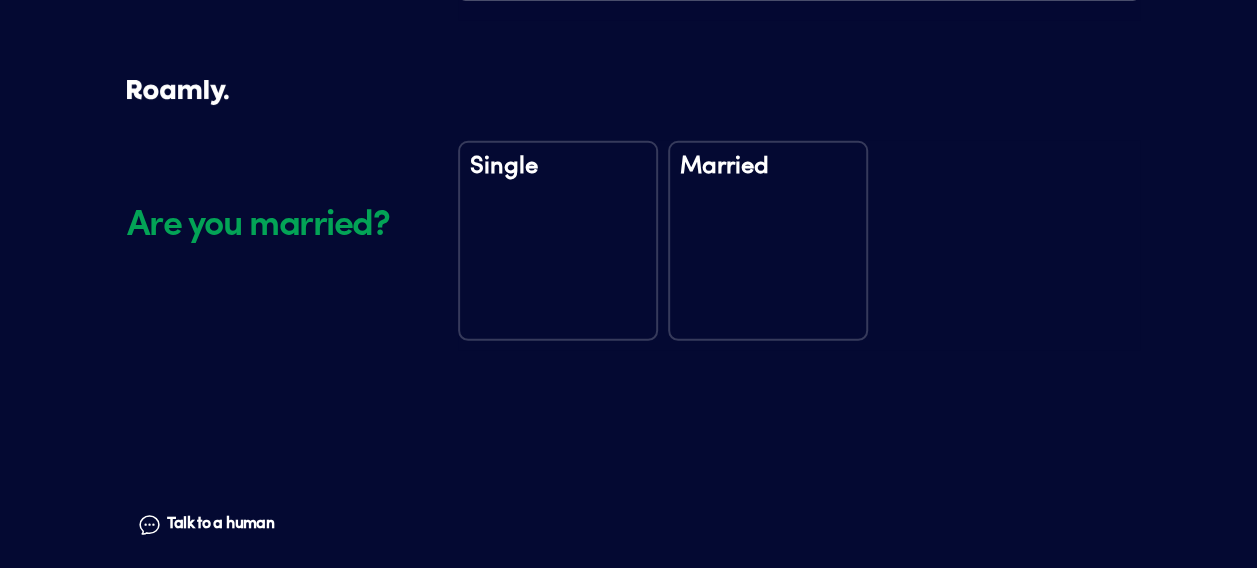 click on "Married" at bounding box center [768, 241] 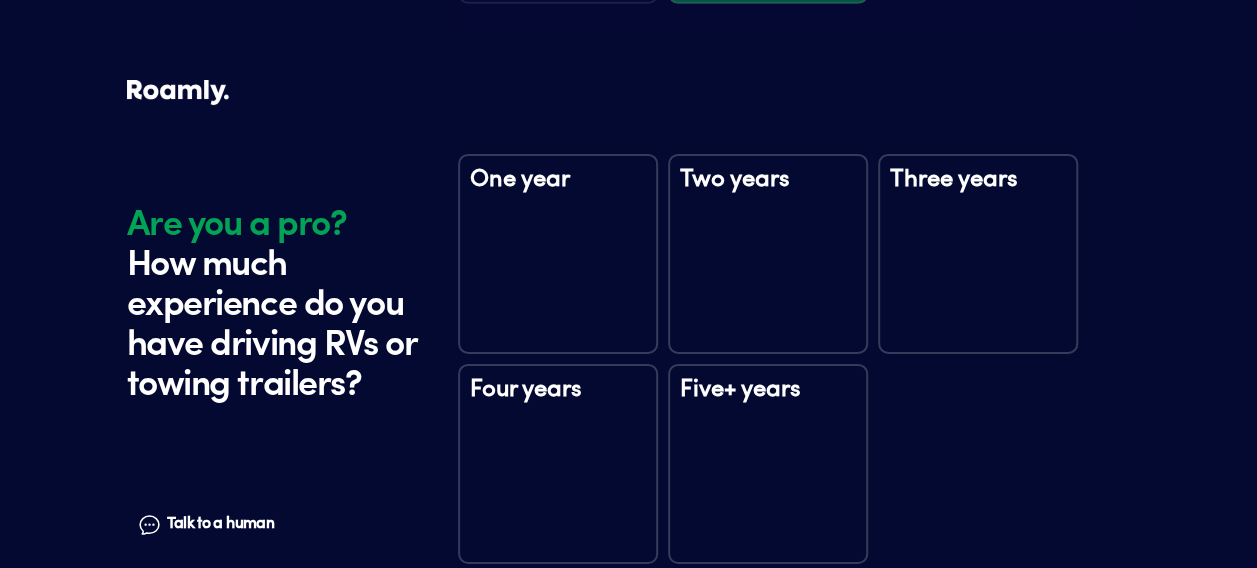 scroll, scrollTop: 3163, scrollLeft: 0, axis: vertical 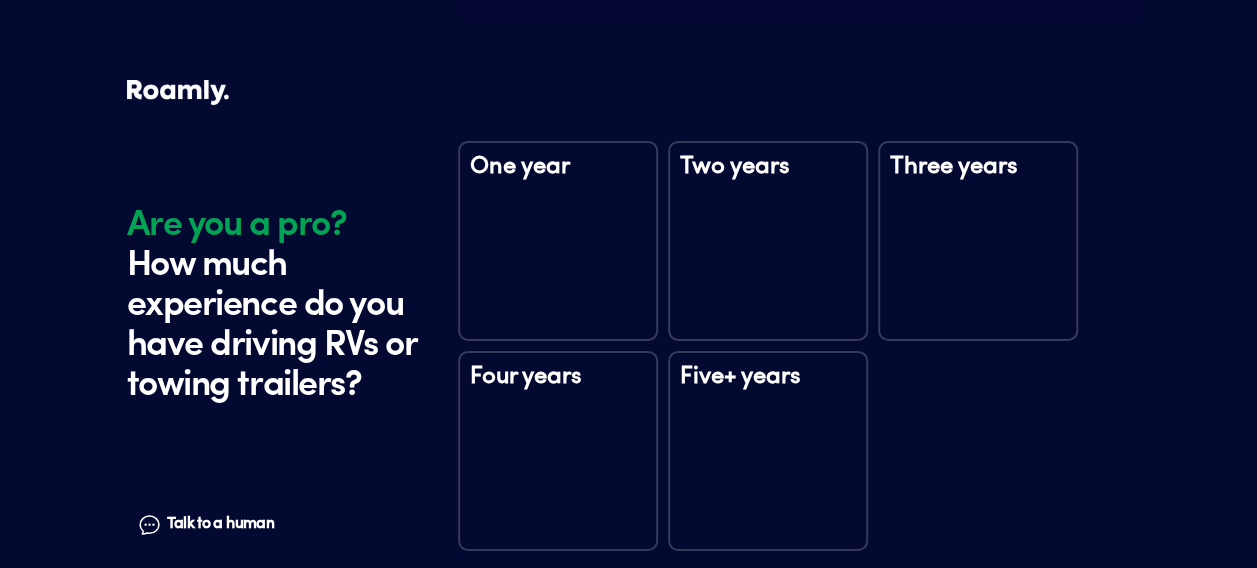 click on "Are you a pro? How much experience do you have driving RVs or towing trailers? Talk to a human Chat 1 2 3 4+ Edit How many RVs or Trailers do you want to cover? Year [DATE] Make 260bhw Model Jayco Length 30FT Vehicle type Trailer Actual cash value 21570 Original owner Yes How many nights do you camp in your RV? It's your primary residence How do you store your RV? Covered Yes No Does this RV have a salvage title? Edit Tell us about your RV. First name [PERSON_NAME] Last name [PERSON_NAME] Date of Birth [DEMOGRAPHIC_DATA] Email [EMAIL_ADDRESS][DOMAIN_NAME] Phone [PHONE_NUMBER] By entering your phone number, you give a licensed Roamly agent permission to assist with this quote through recorded call, email or text message. By continuing, you are confirming that you have read our  Information Disclosure . Edit Who’s the primary driver on this policy? [STREET_ADDRESS][MEDICAL_DATA] Clear Add a new address How long have you lived at your home address? Less than 1 year Edit This helps us get you a better price. Single Married Edit" at bounding box center [628, -1286] 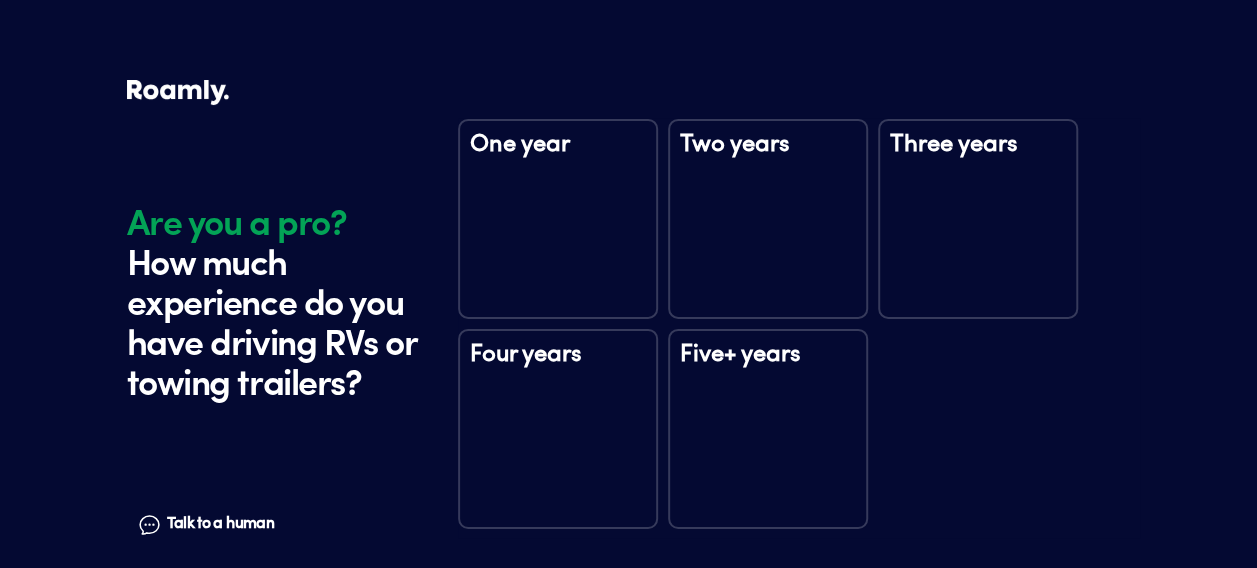 click on "One year" at bounding box center [558, 219] 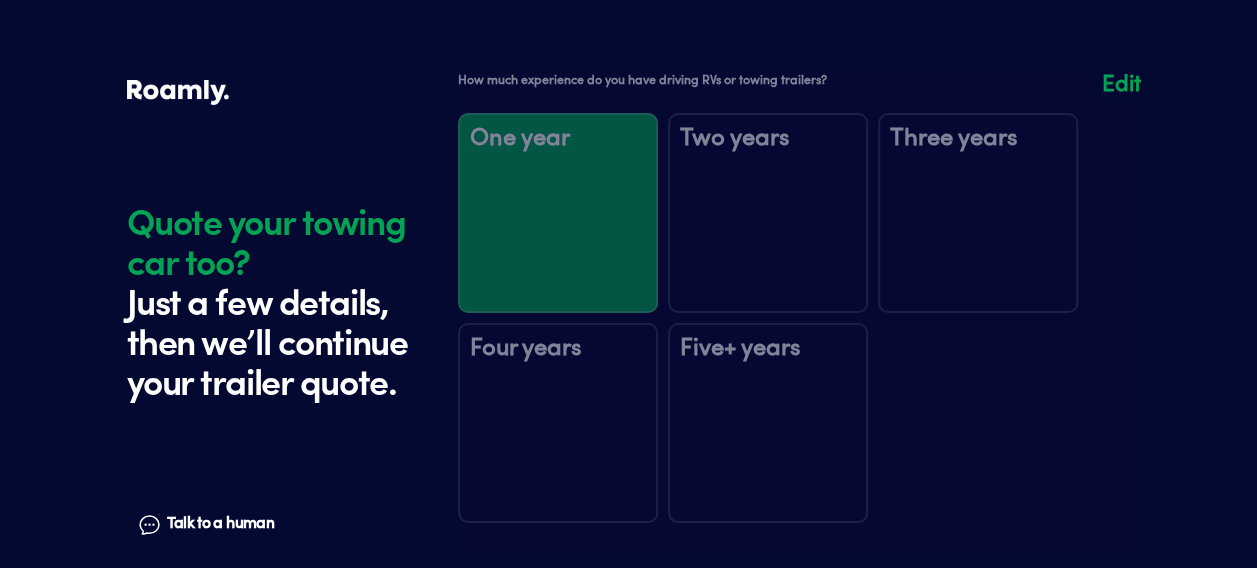 click at bounding box center (799, 313) 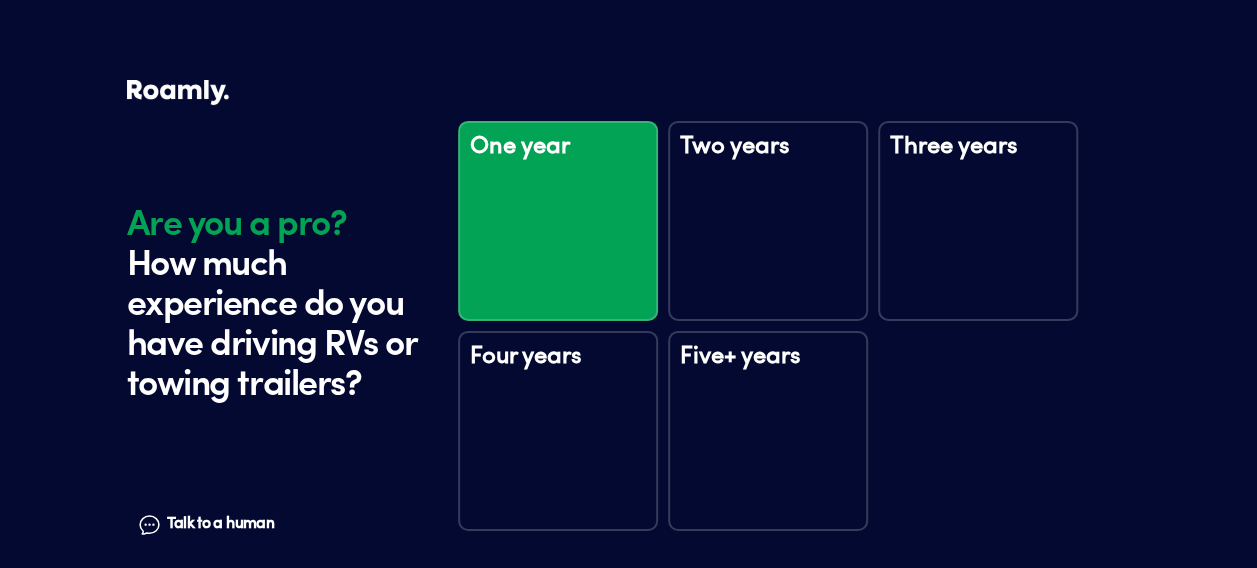 scroll, scrollTop: 3185, scrollLeft: 0, axis: vertical 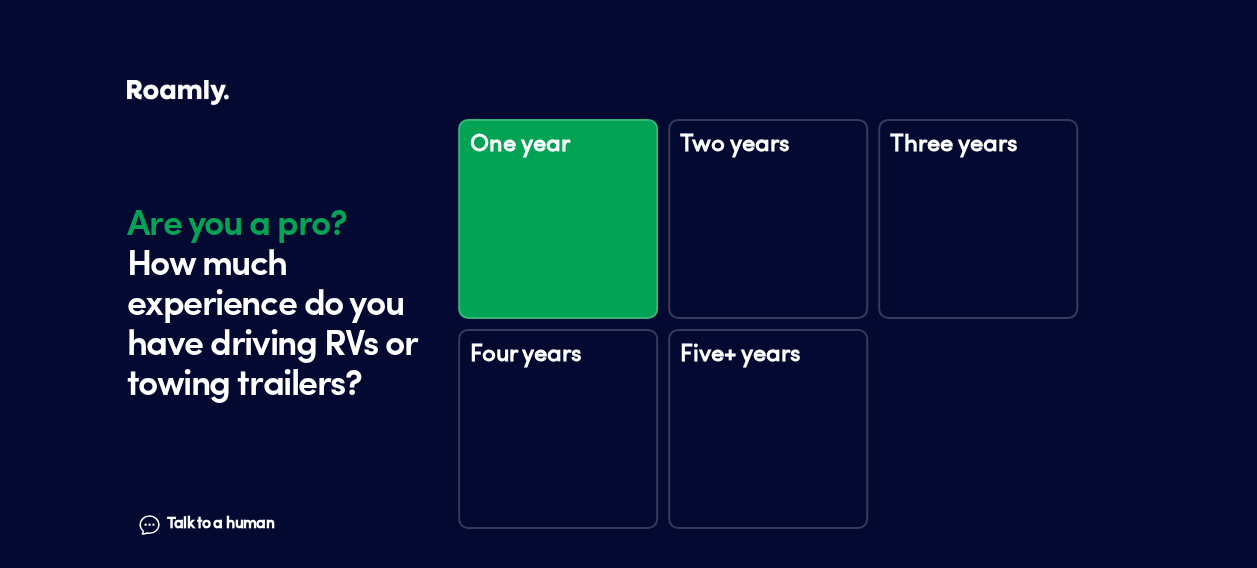 click on "One year Two years Three years Four years Five+ years" at bounding box center [799, 329] 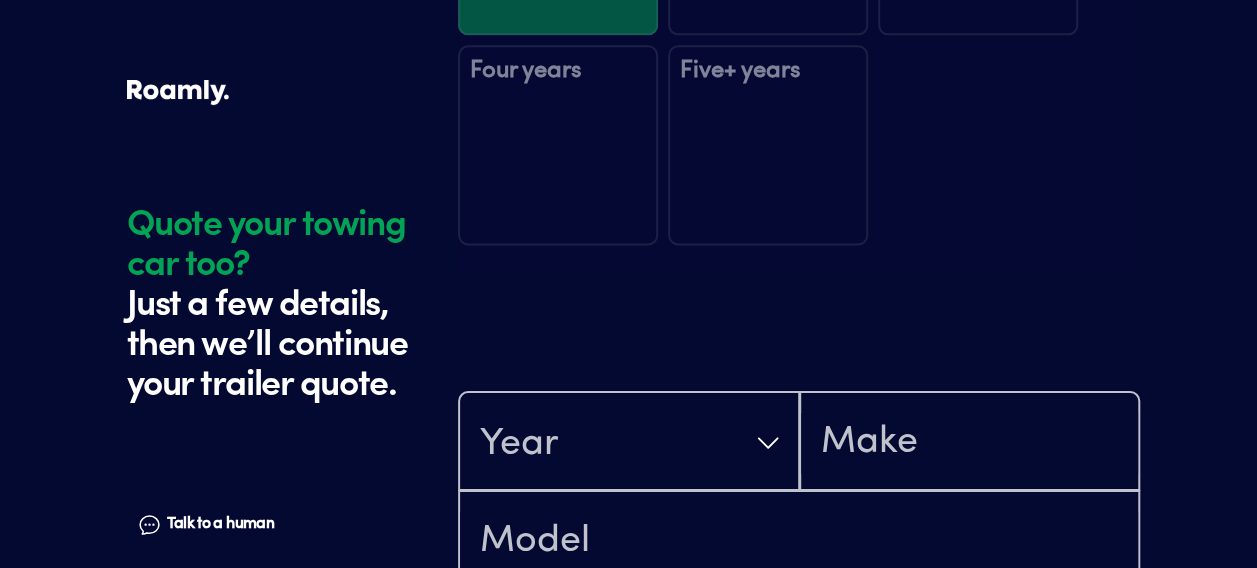 click at bounding box center [799, 35] 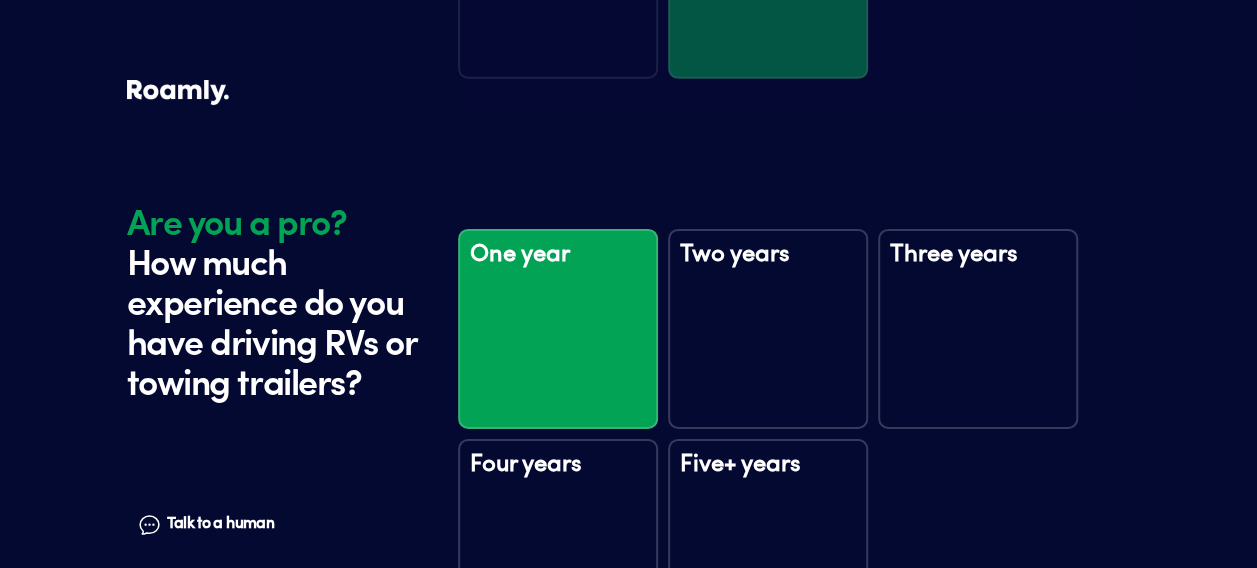 scroll, scrollTop: 3163, scrollLeft: 0, axis: vertical 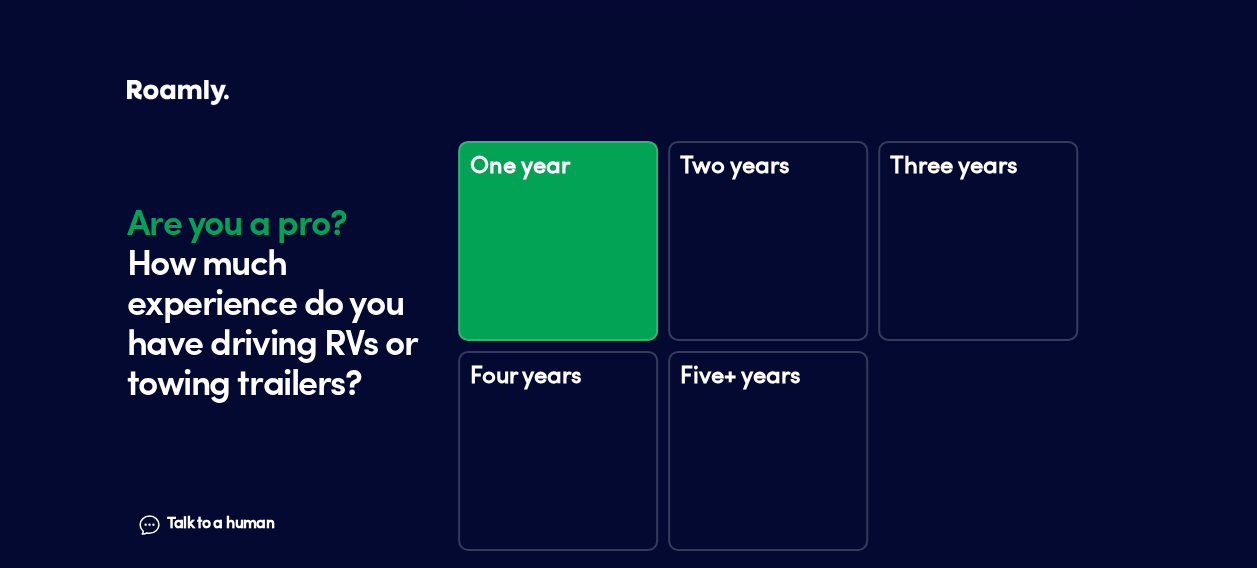 click on "One year" at bounding box center (558, 241) 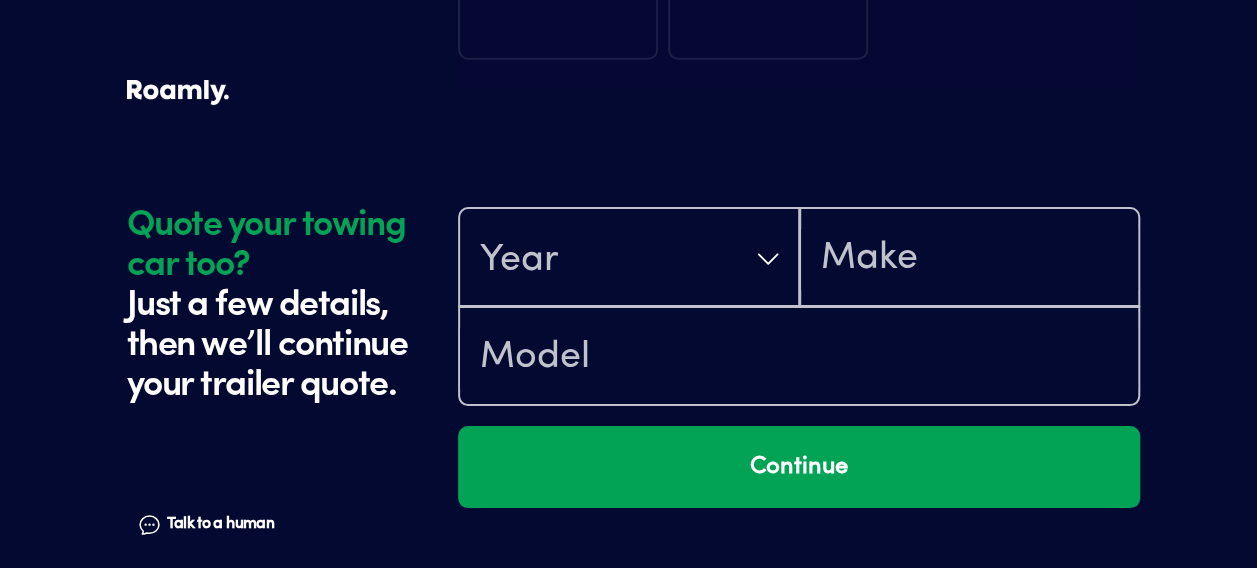 scroll, scrollTop: 3763, scrollLeft: 0, axis: vertical 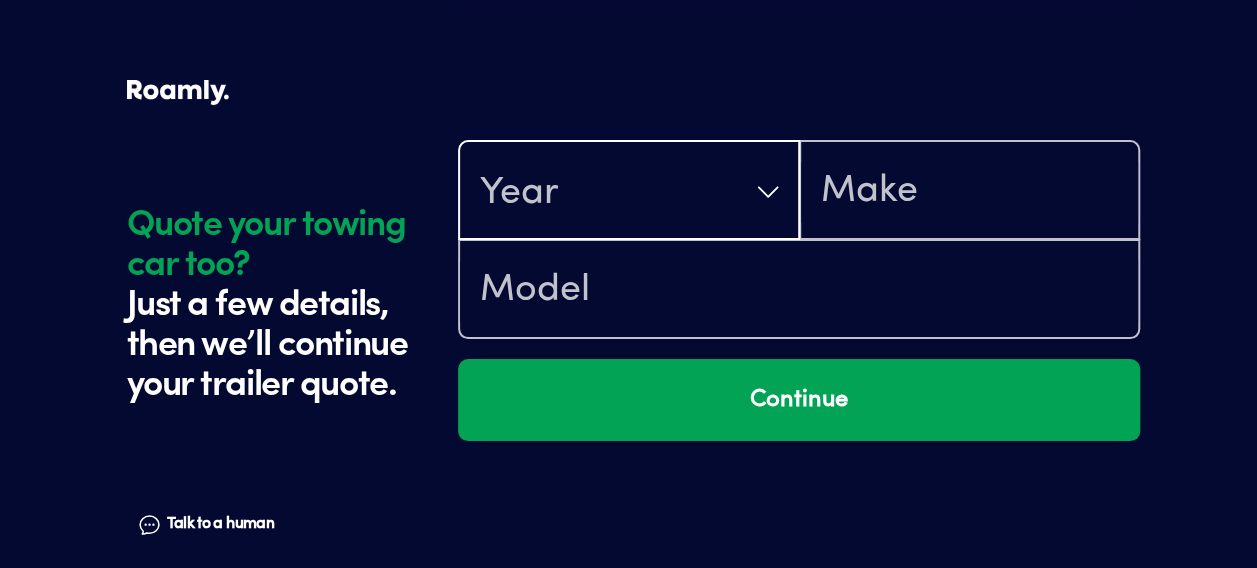 click on "Year" at bounding box center [629, 192] 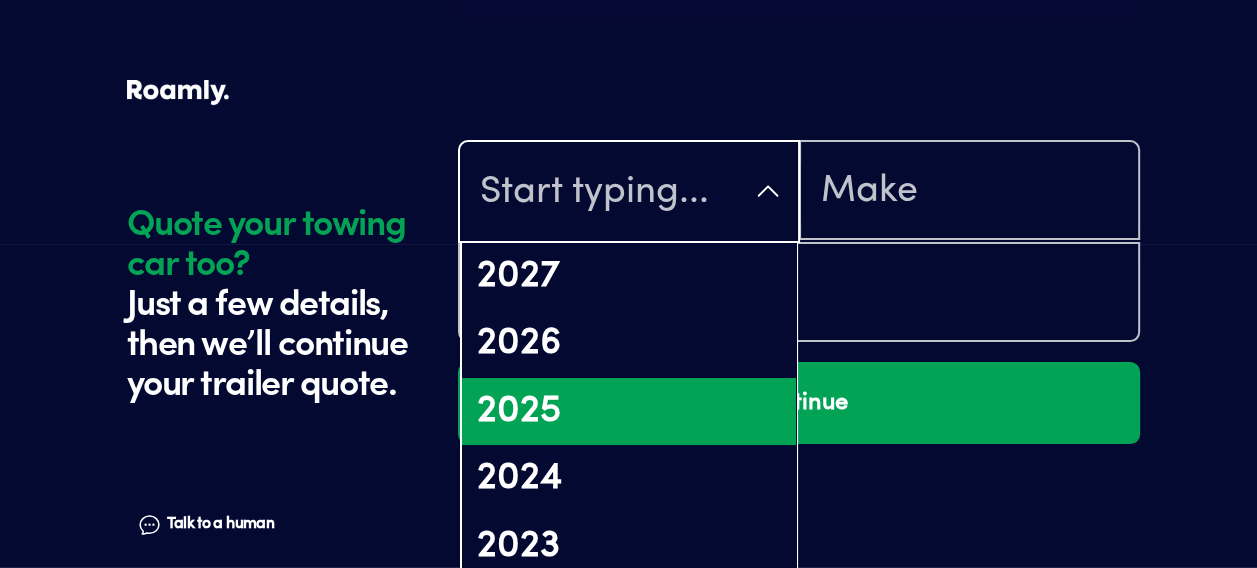 click on "2025" at bounding box center [629, 412] 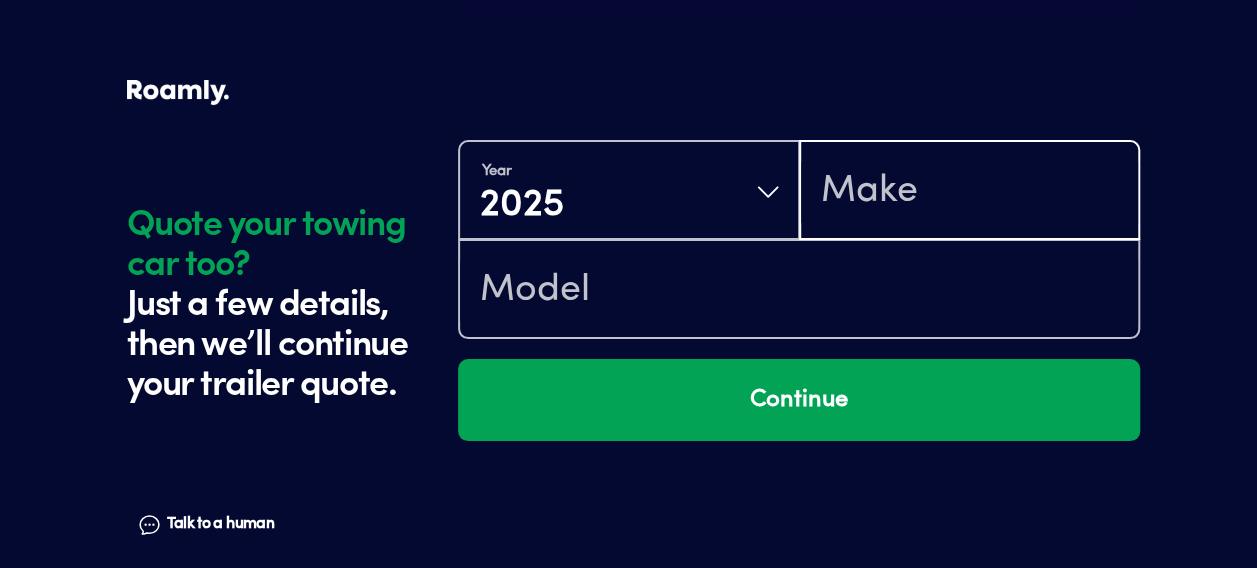 click at bounding box center [970, 192] 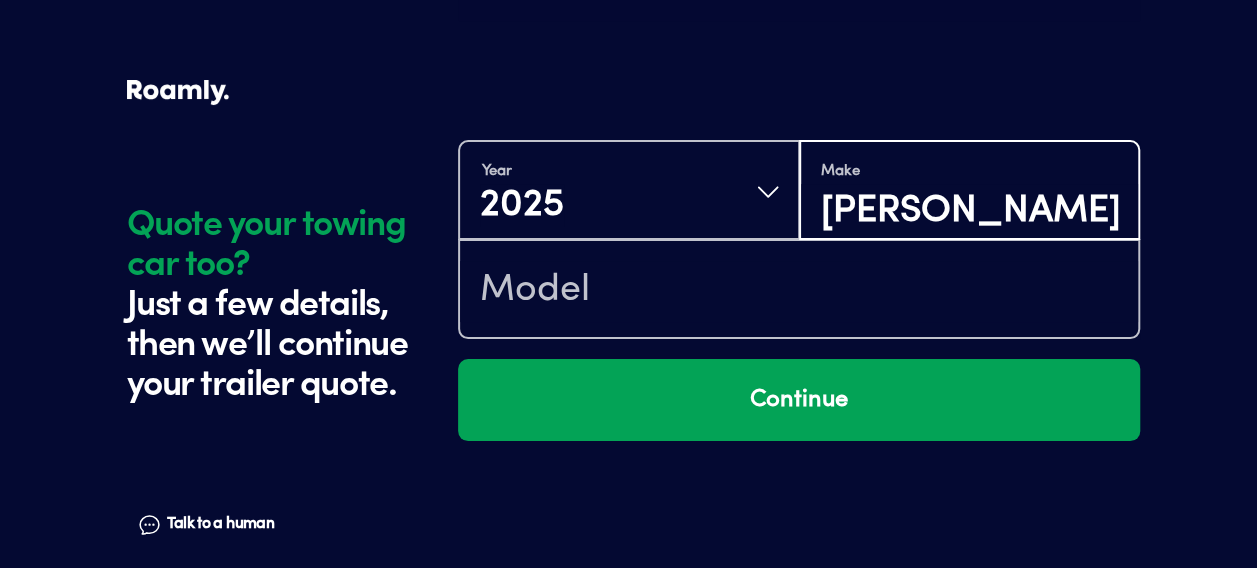 type on "[PERSON_NAME] flight slx" 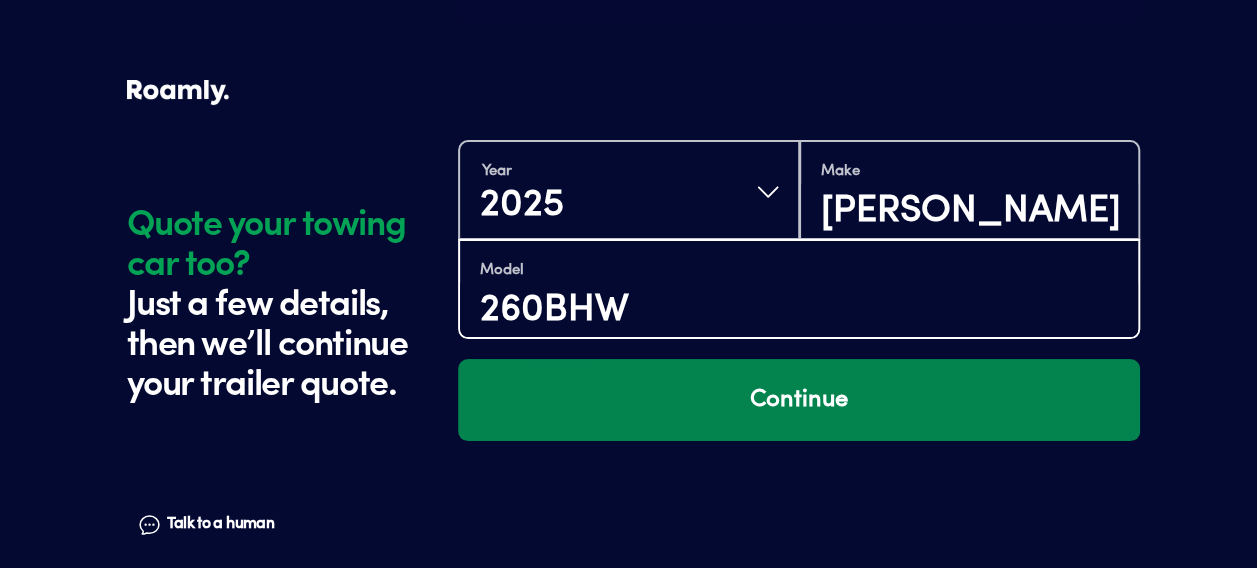 type on "260BHW" 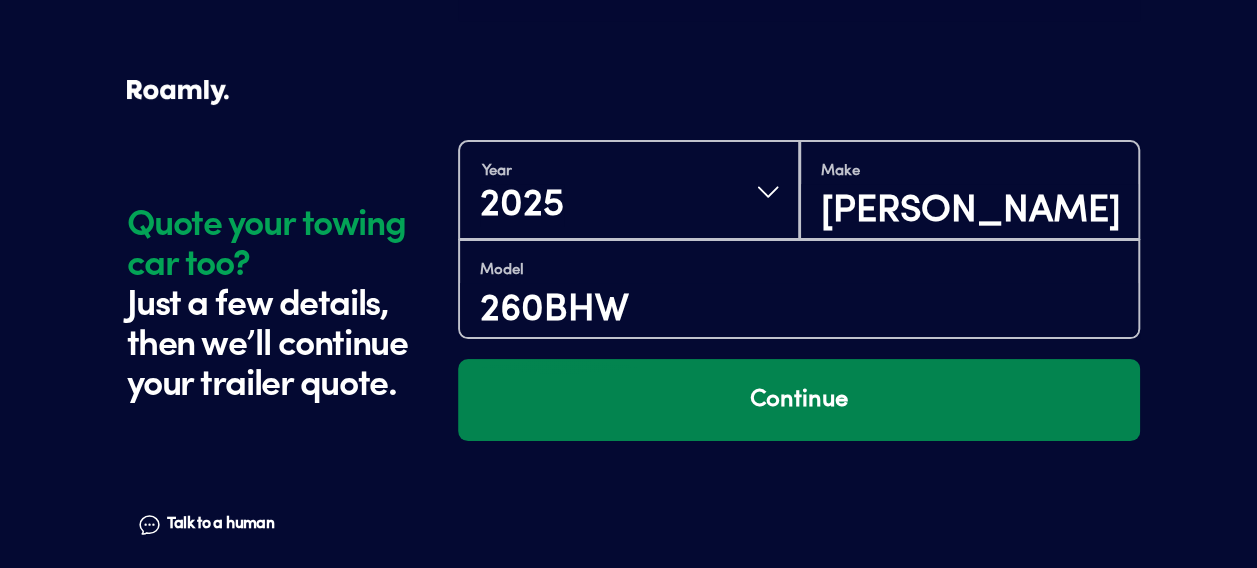 click on "Continue" at bounding box center [799, 400] 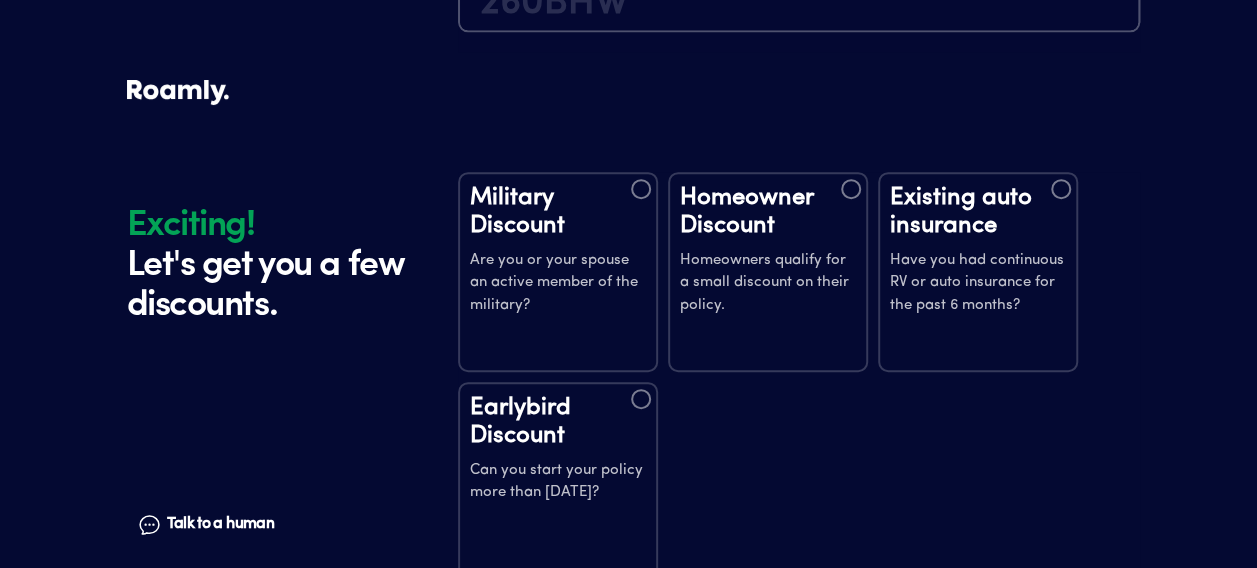 scroll, scrollTop: 4141, scrollLeft: 0, axis: vertical 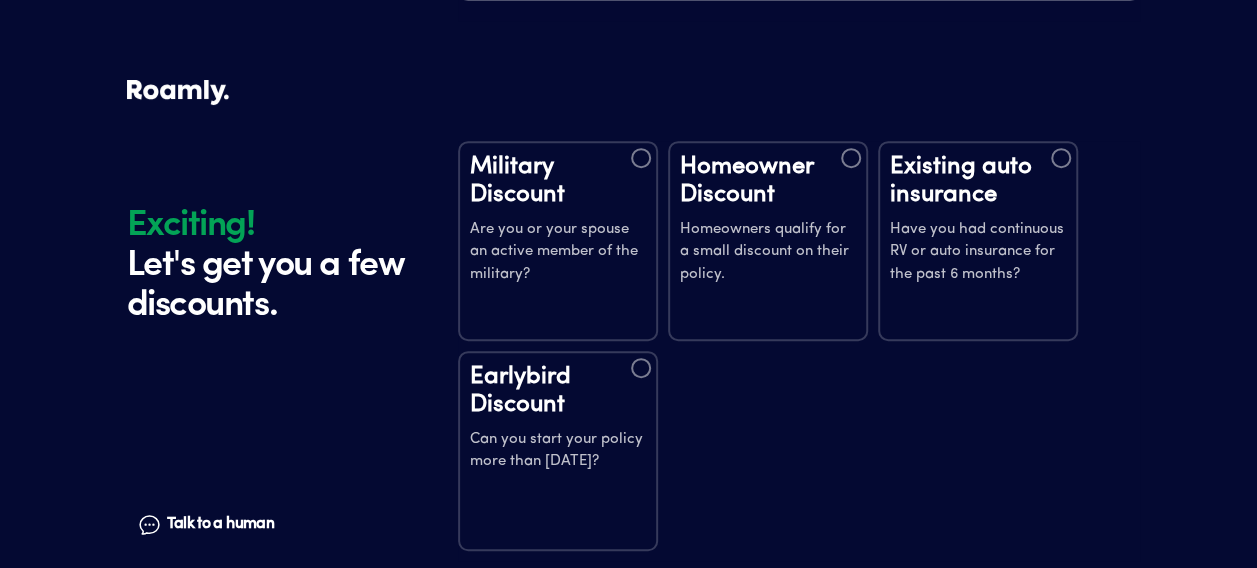 click on "Existing auto insurance Have you had continuous RV or auto insurance for the past 6 months?" at bounding box center (978, 241) 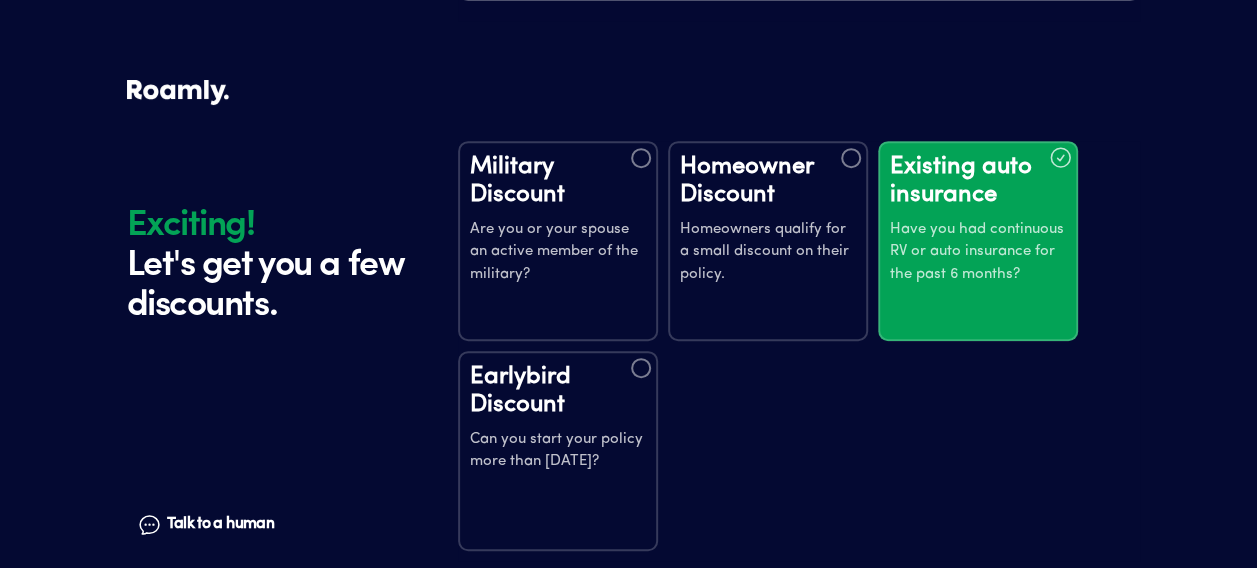 click on "Earlybird Discount" at bounding box center (558, 391) 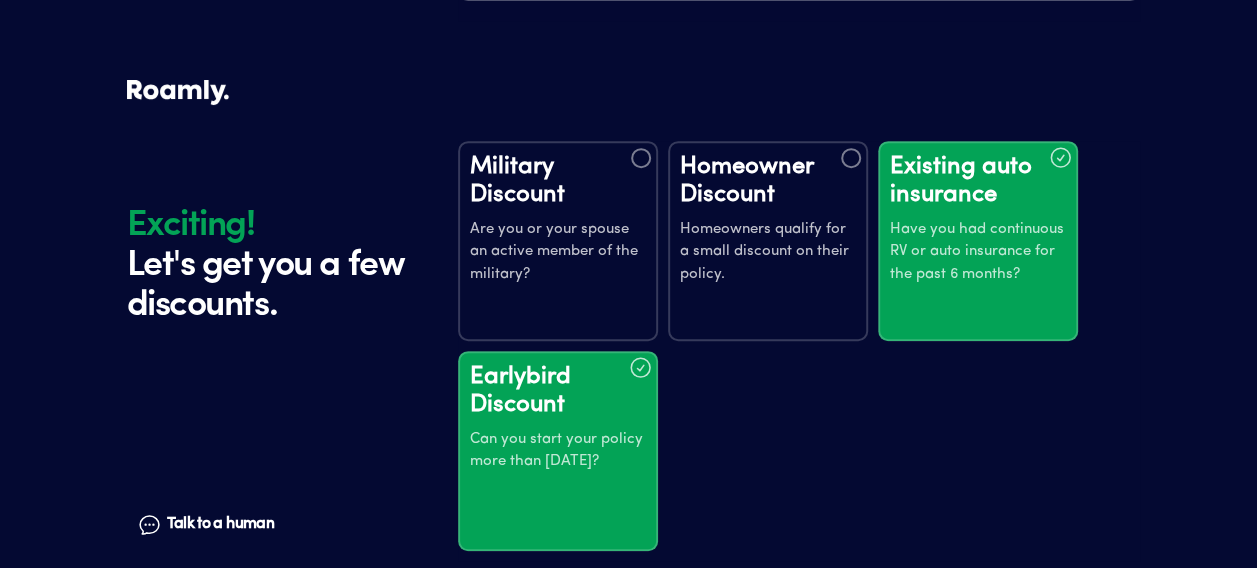 click on "Military Discount Are you or your spouse an active member of the military? Homeowner Discount Homeowners qualify for a small discount on their policy. Existing auto insurance Have you had continuous RV or auto insurance for the past 6 months? Earlybird Discount Can you start your policy more than [DATE]?" at bounding box center [799, 351] 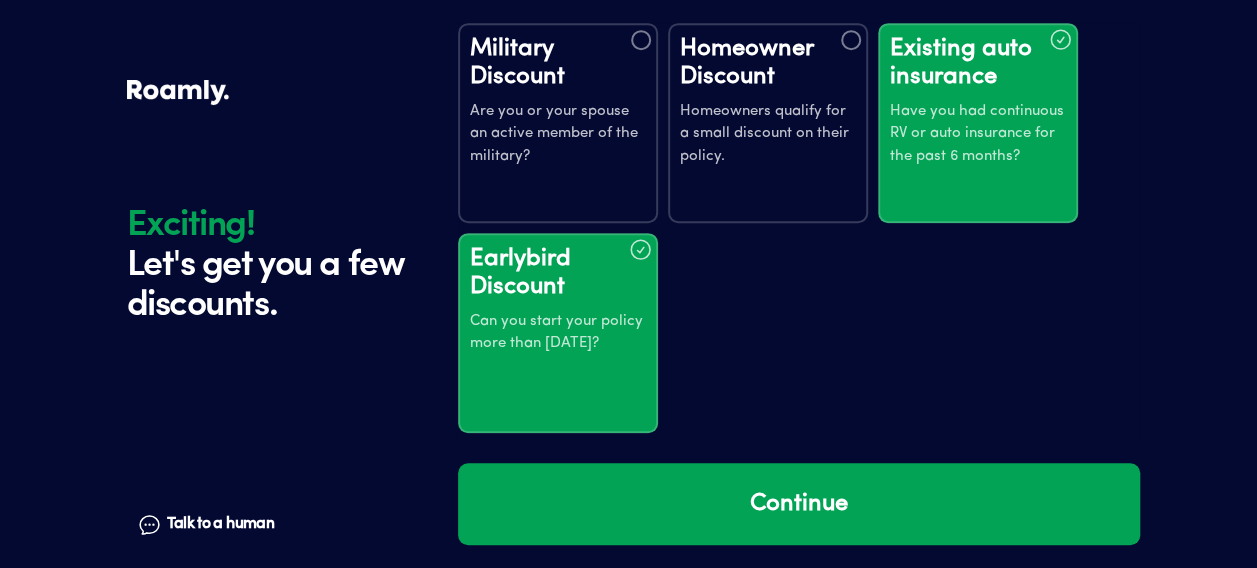 scroll, scrollTop: 4261, scrollLeft: 0, axis: vertical 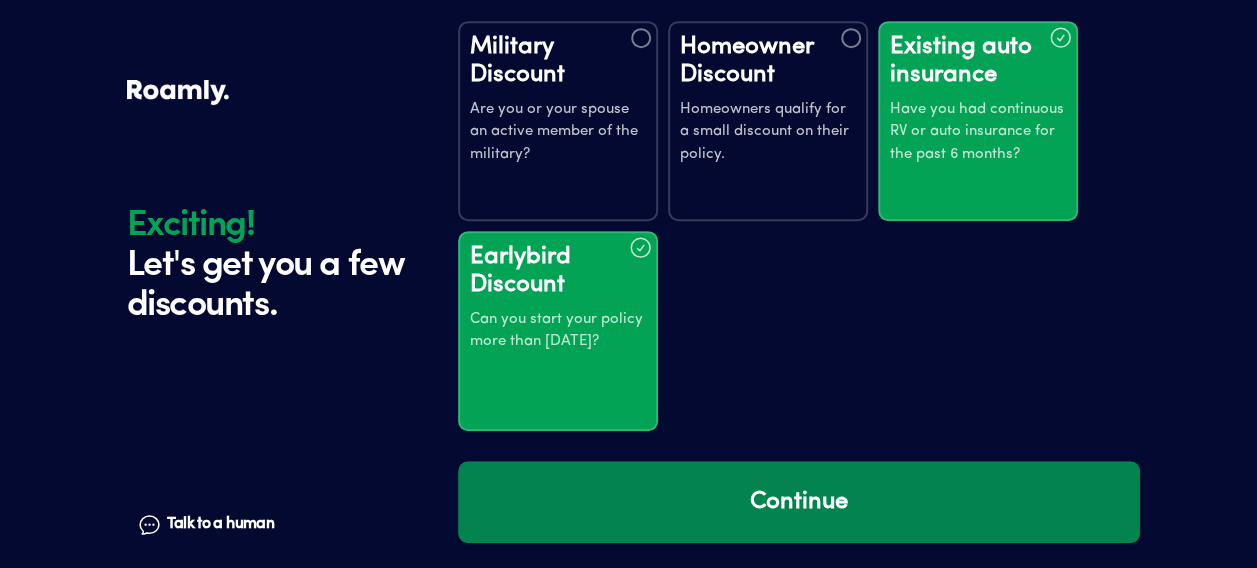 click on "Continue" at bounding box center (799, 502) 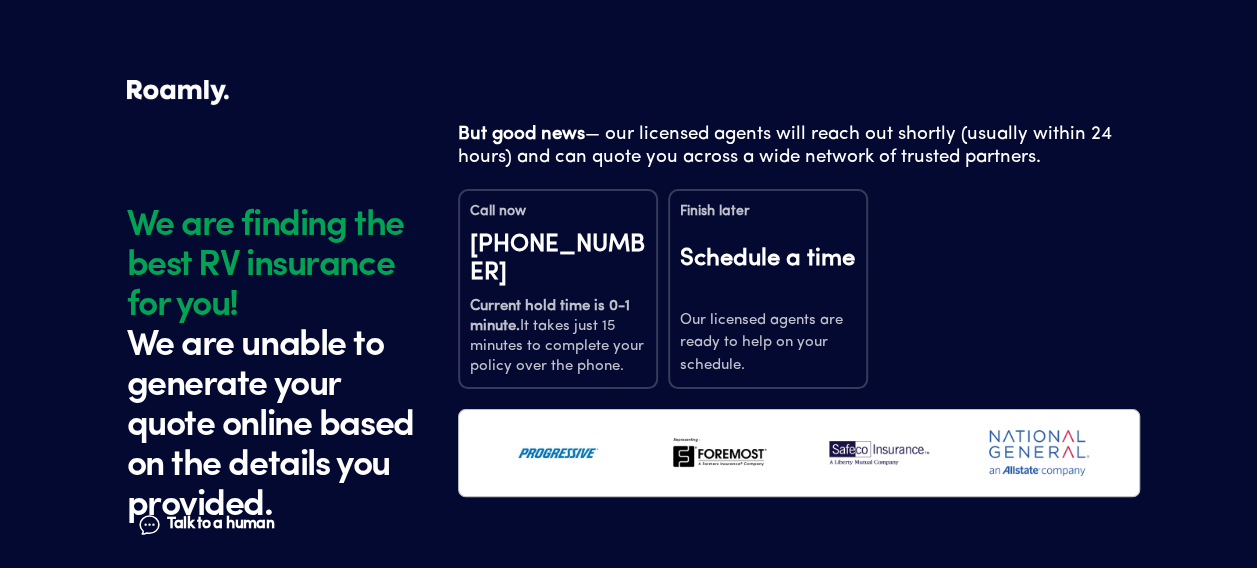 scroll, scrollTop: 1, scrollLeft: 0, axis: vertical 